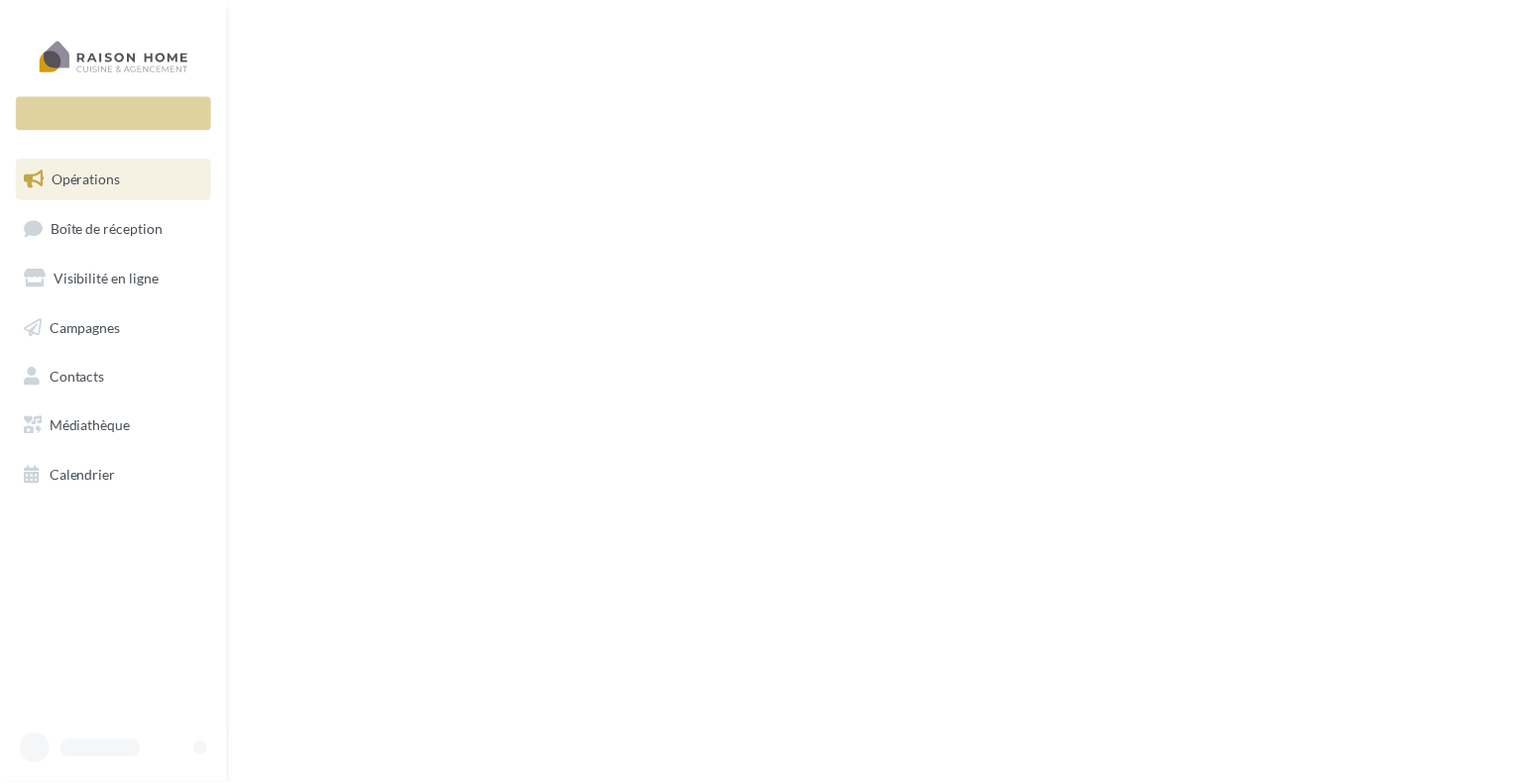 scroll, scrollTop: 0, scrollLeft: 0, axis: both 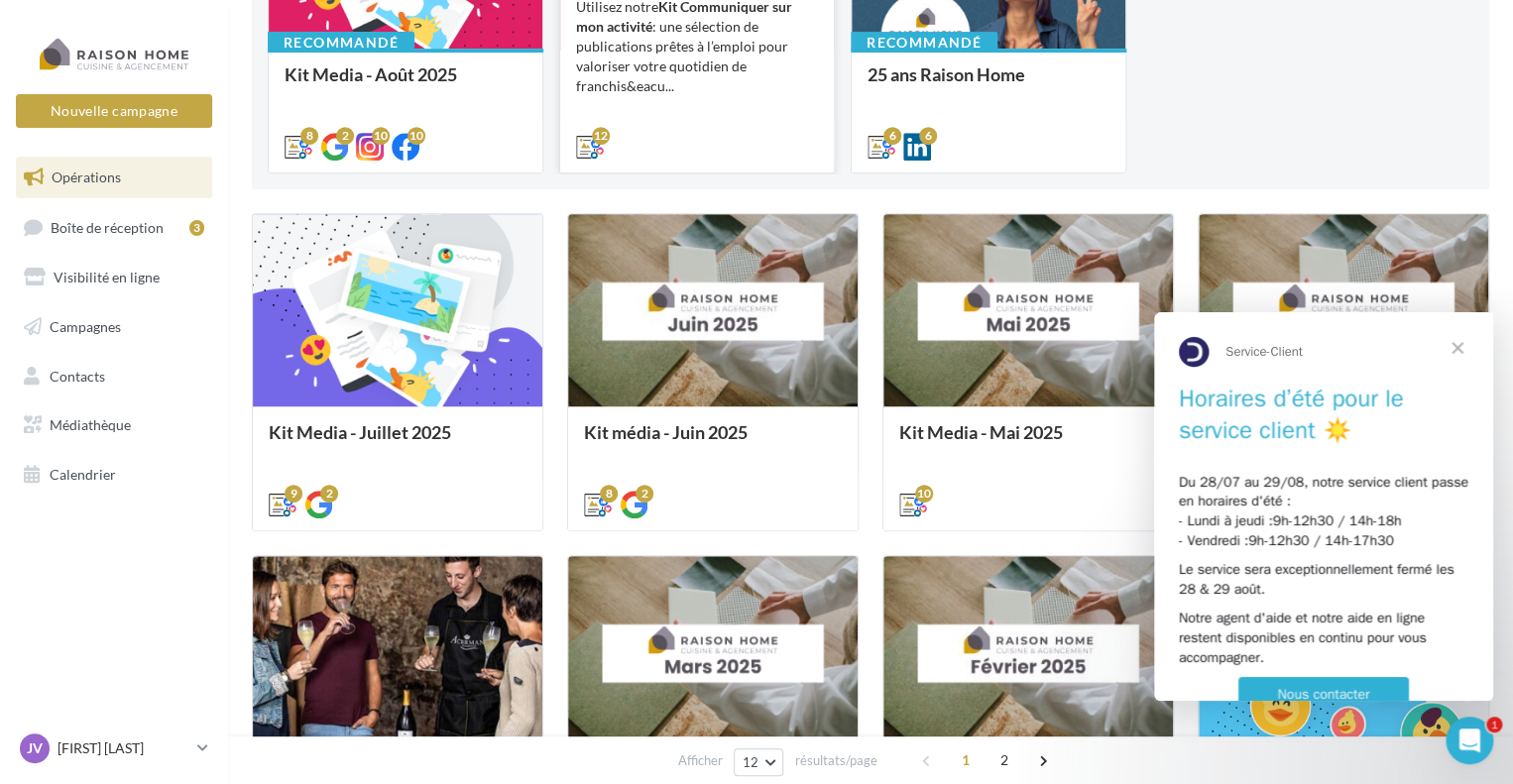 click on "Bonjour à tous !
Tous vos posts du mois de juin sont là.
À utiliser sans modération :)" at bounding box center (0, 0) 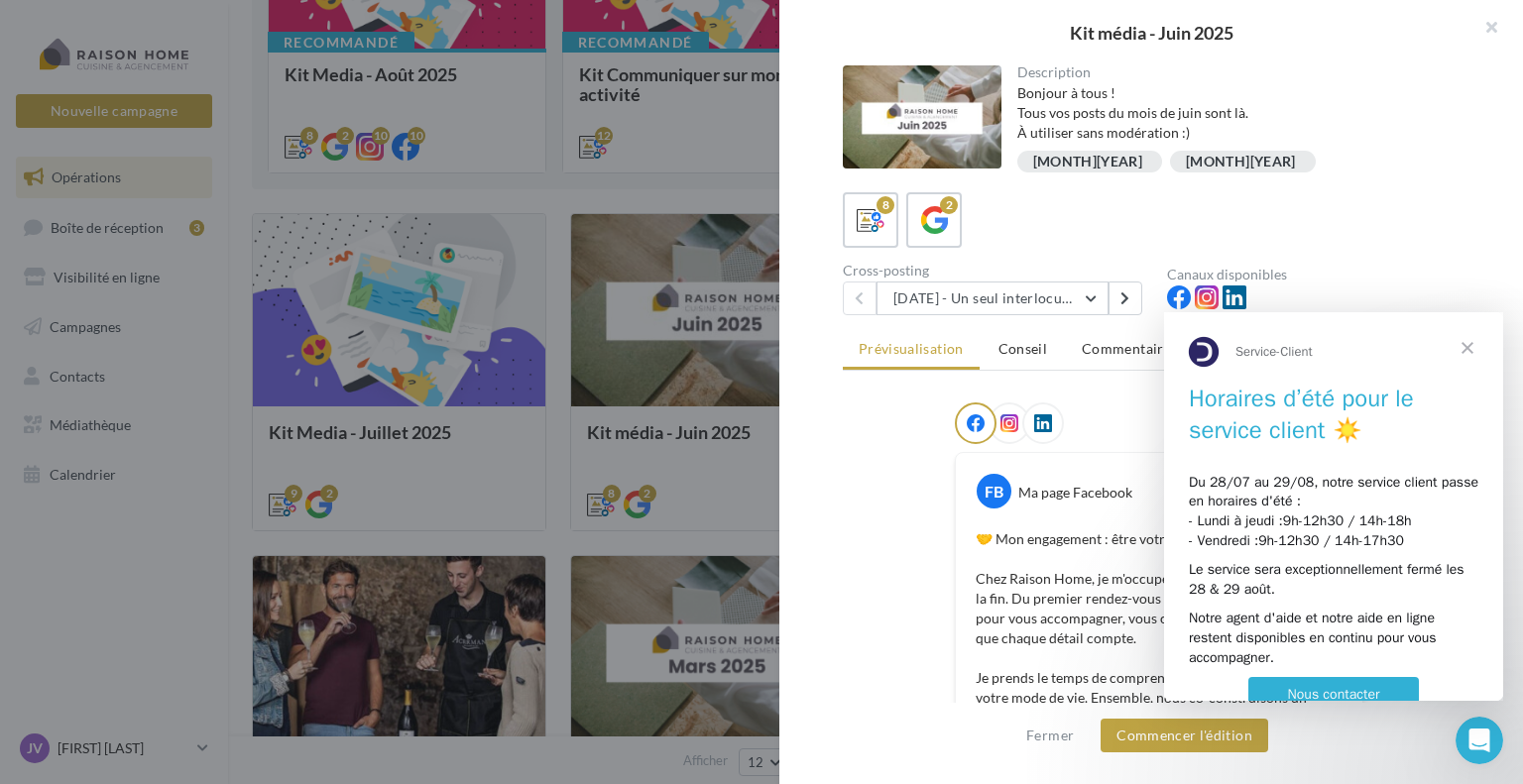 click at bounding box center [1467, 348] 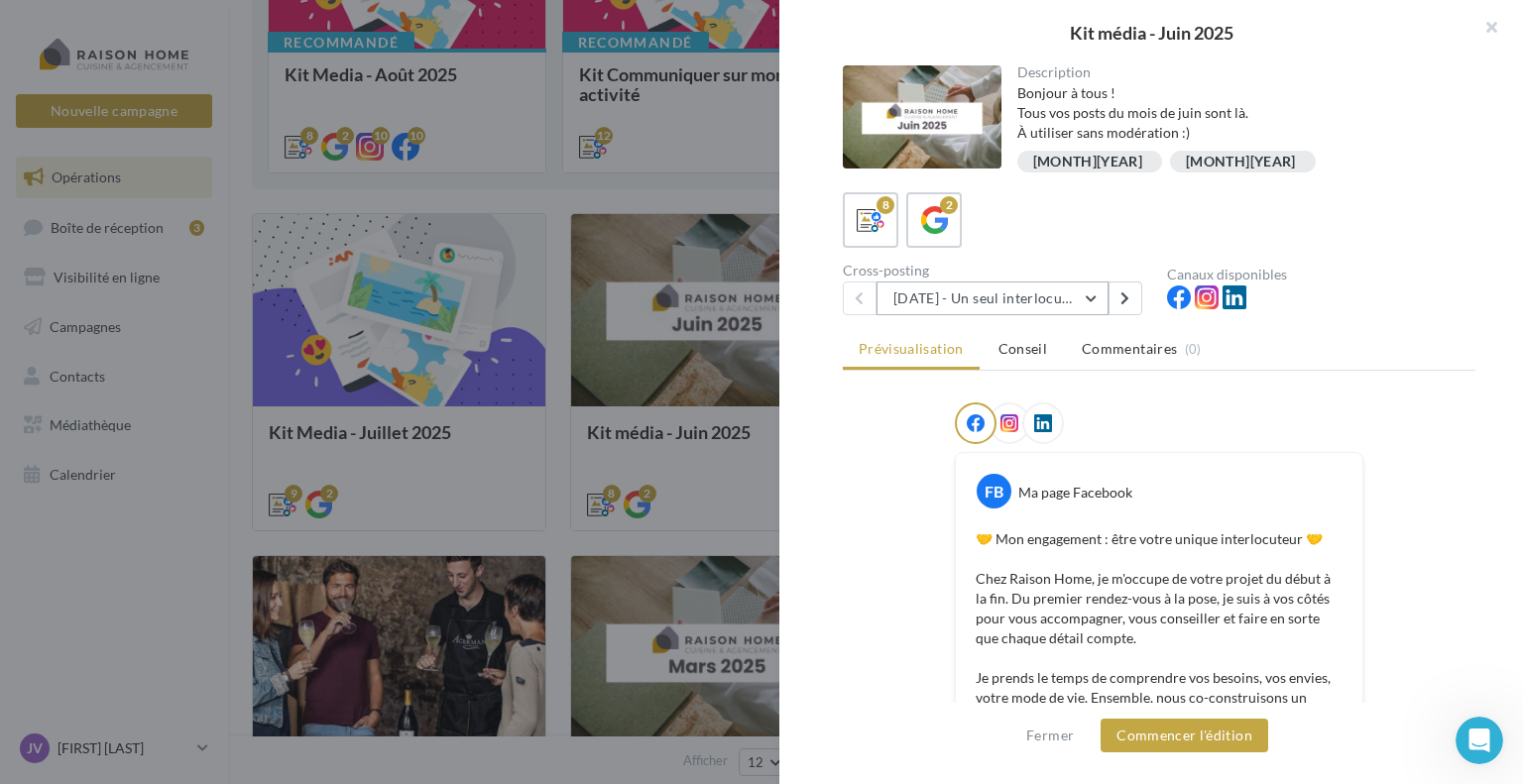 click on "03/06 - Un seul interlocuteur pour votre projet" at bounding box center [993, 298] 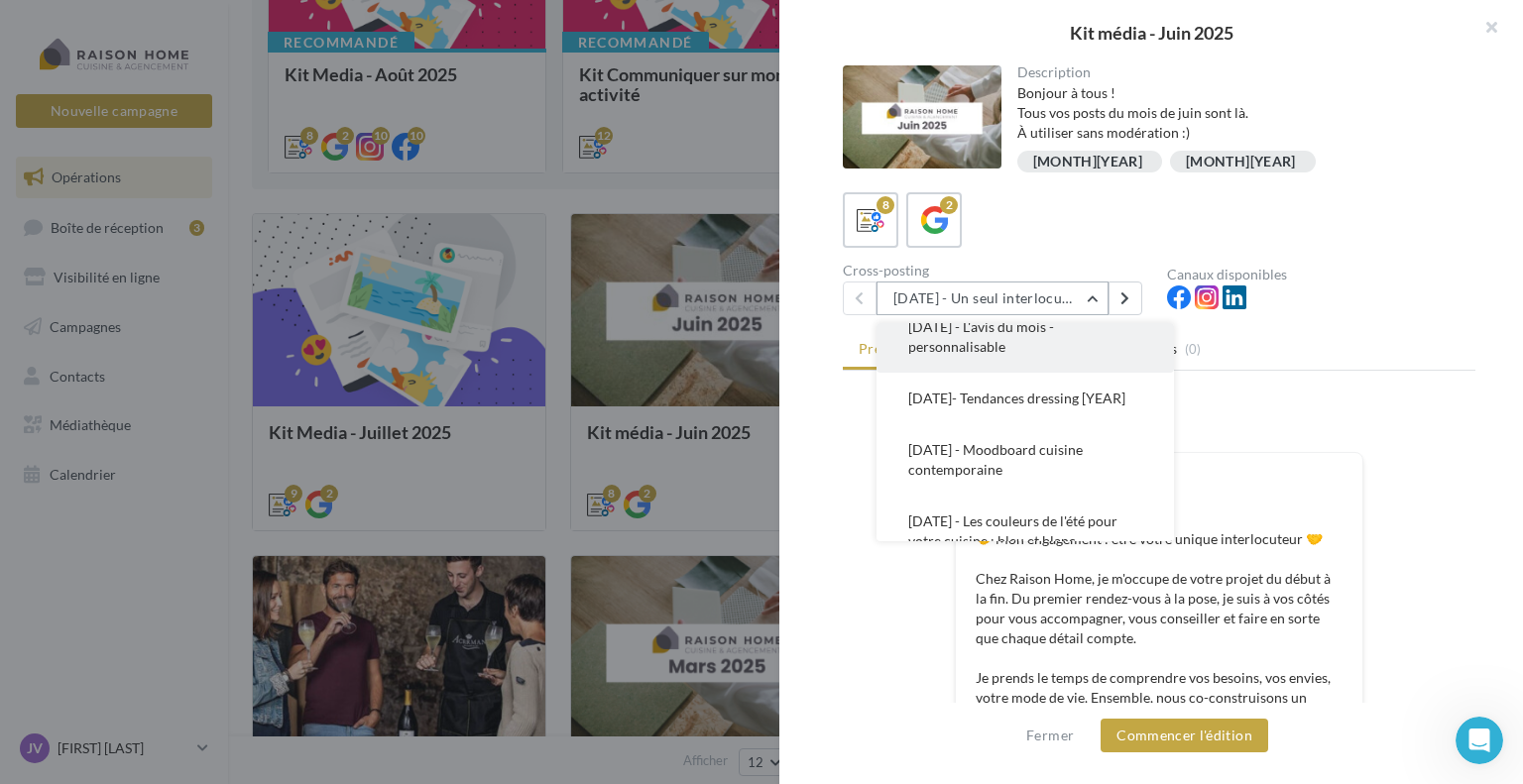 scroll, scrollTop: 94, scrollLeft: 0, axis: vertical 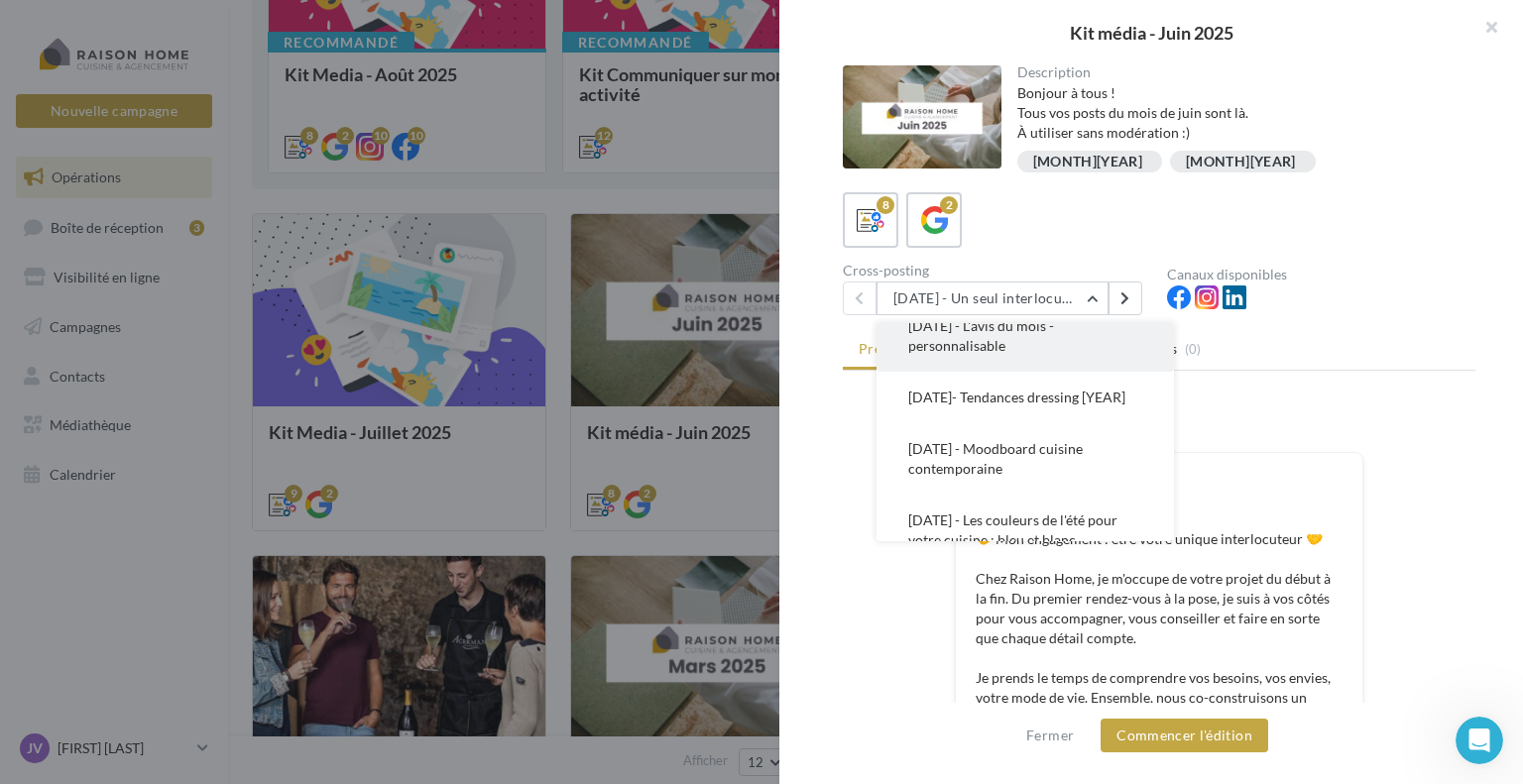 click on "05/06 - L'avis du mois - personnalisable" at bounding box center [1025, 336] 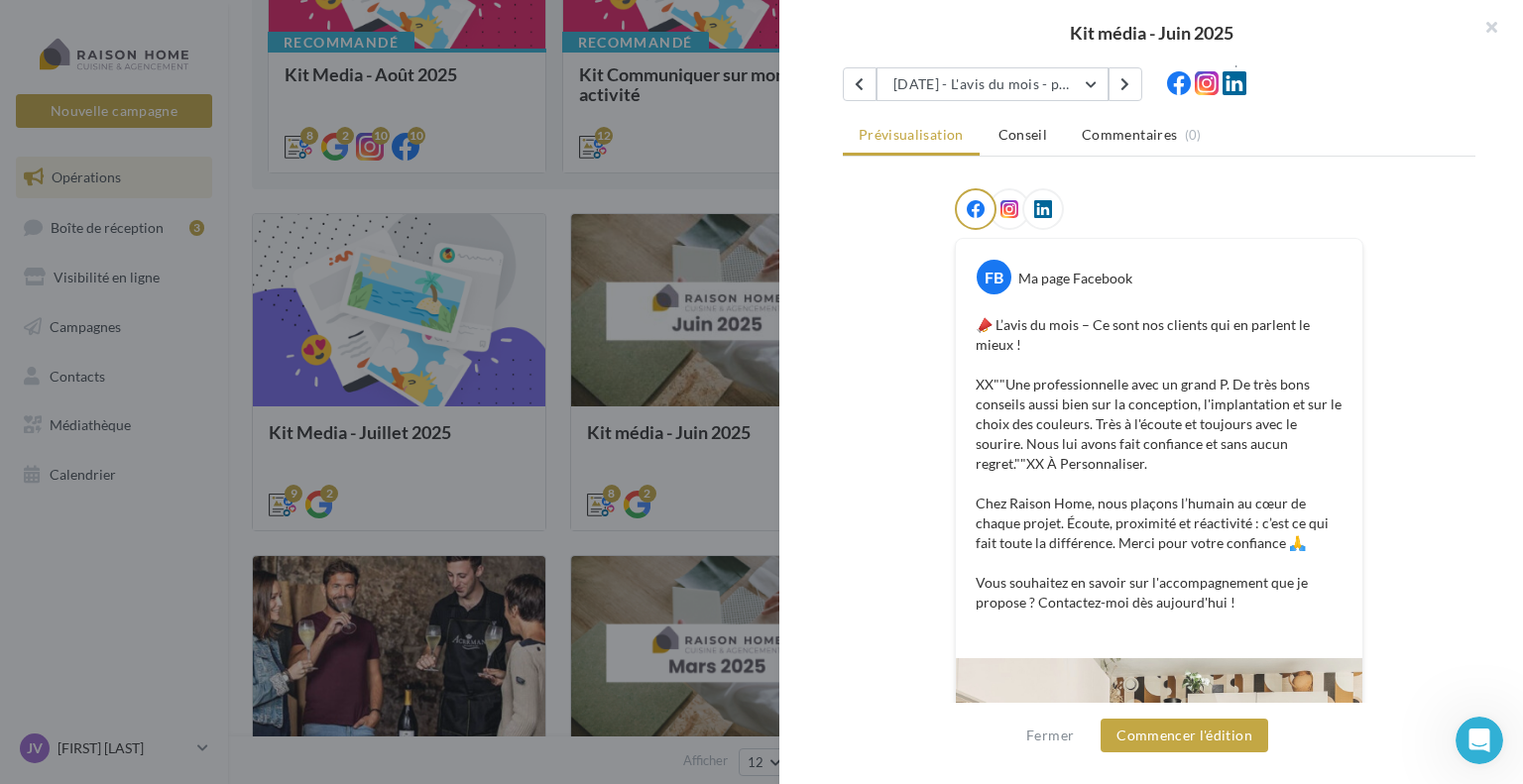 scroll, scrollTop: 226, scrollLeft: 0, axis: vertical 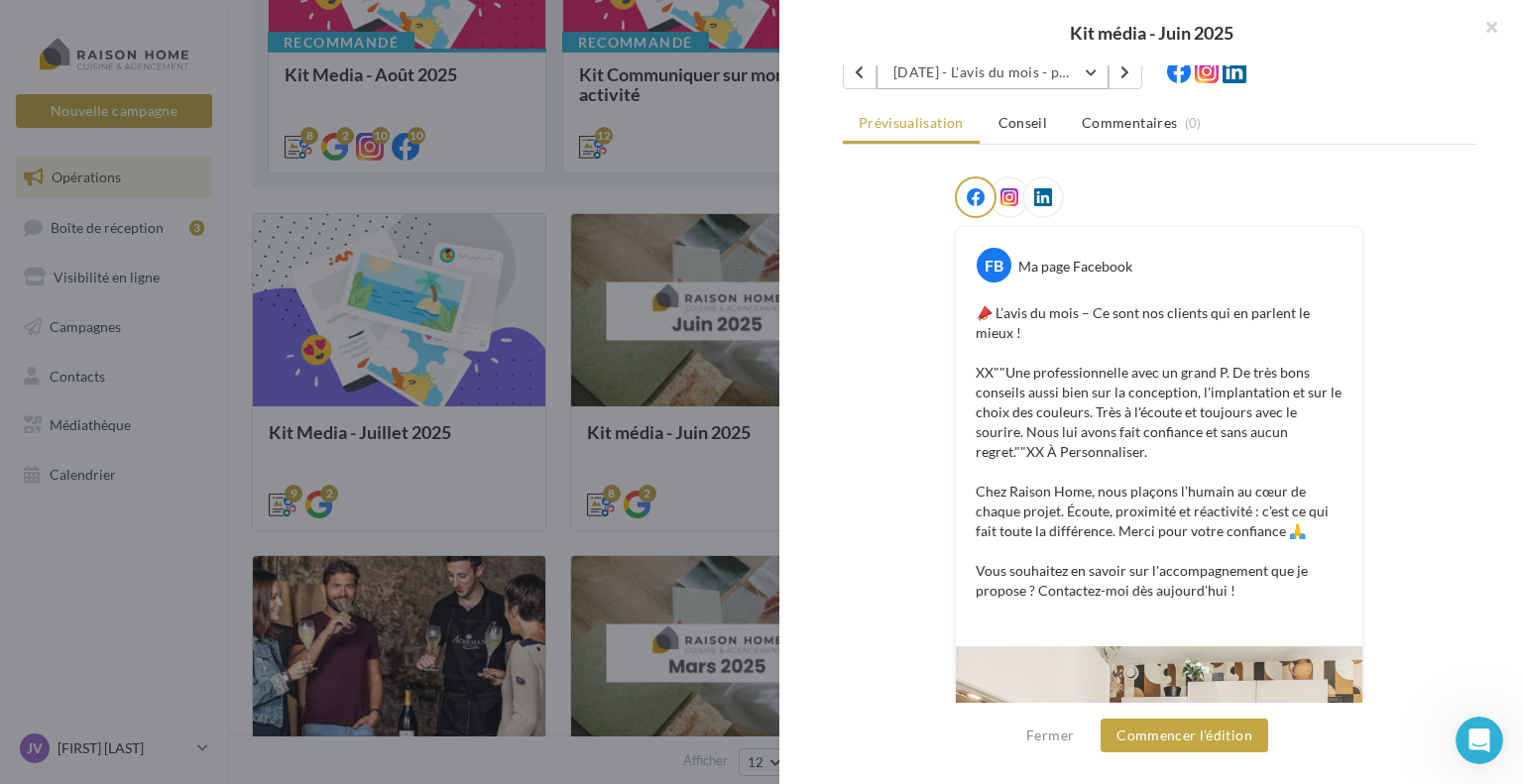 click on "05/06 - L'avis du mois - personnalisable" at bounding box center (993, 72) 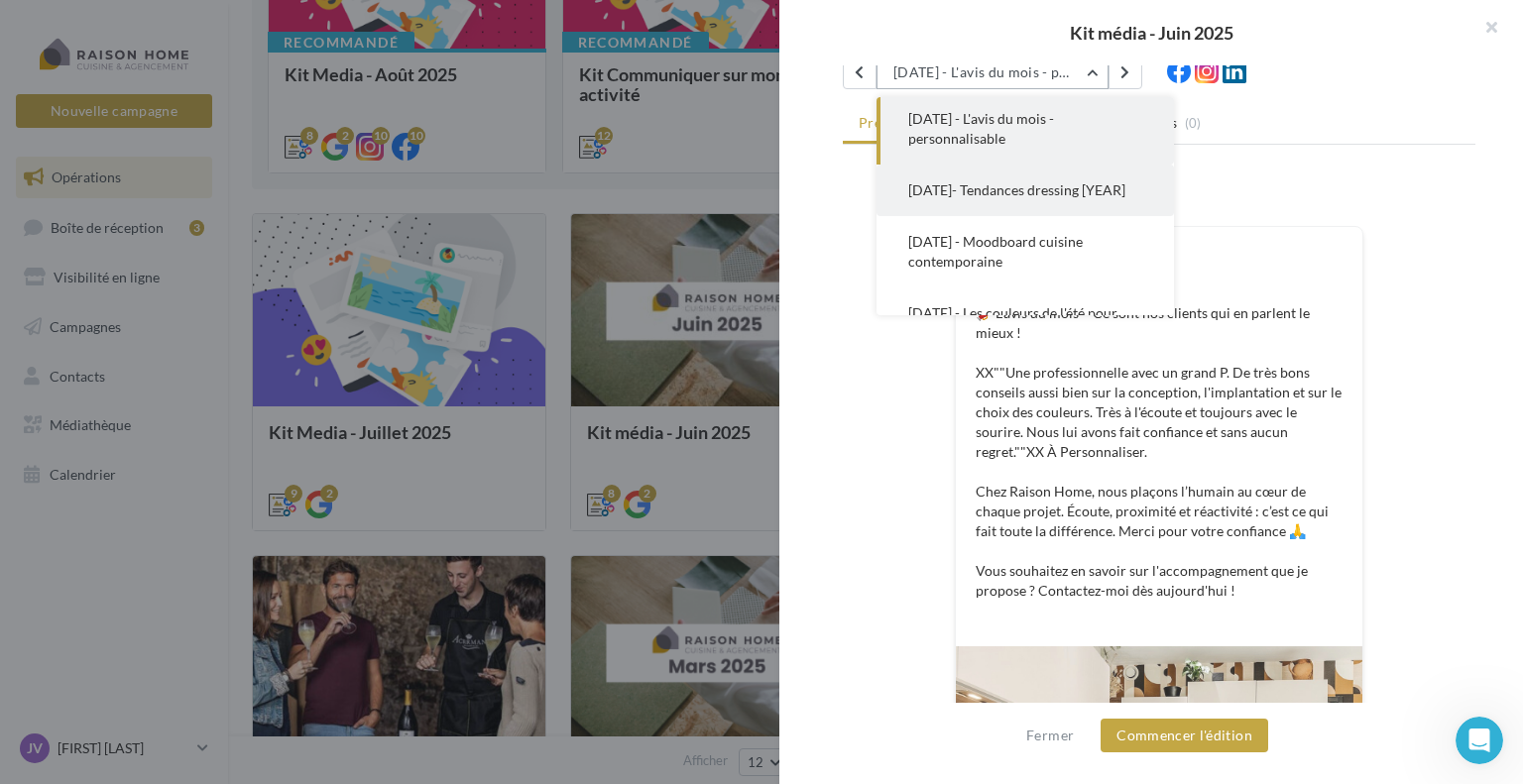 scroll, scrollTop: 89, scrollLeft: 0, axis: vertical 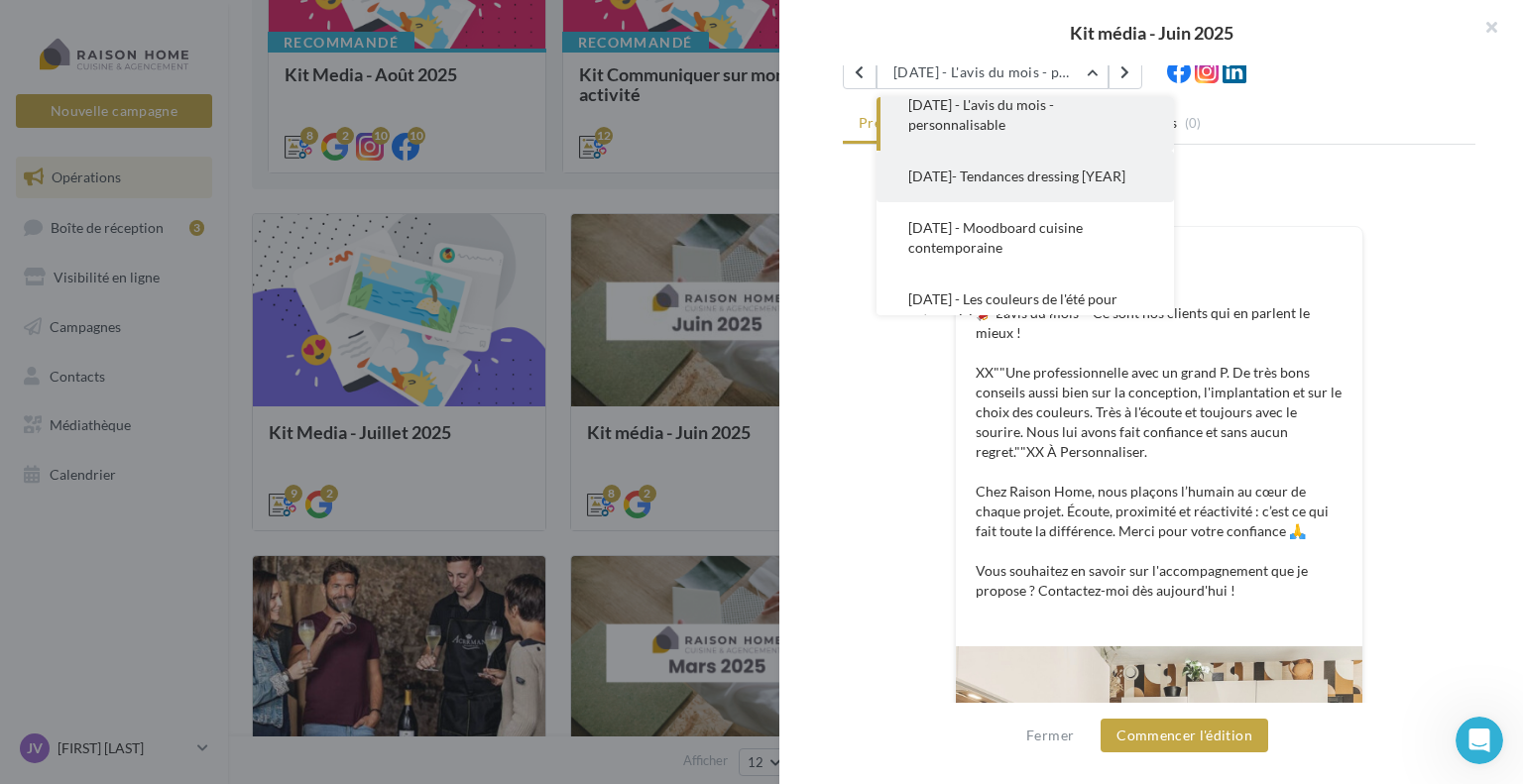 click on "10/06- Tendances dressing 2025" at bounding box center (1016, 175) 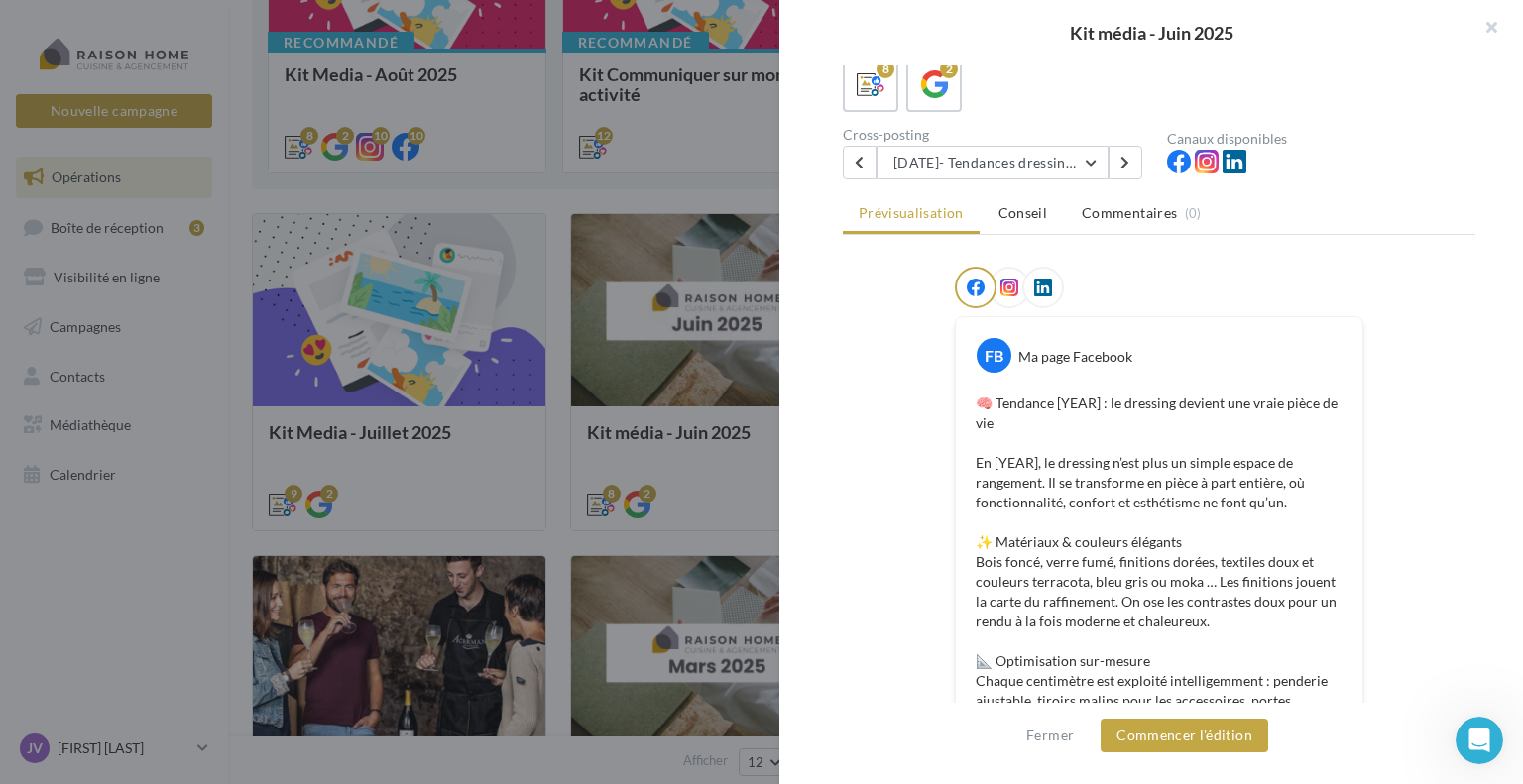 scroll, scrollTop: 135, scrollLeft: 0, axis: vertical 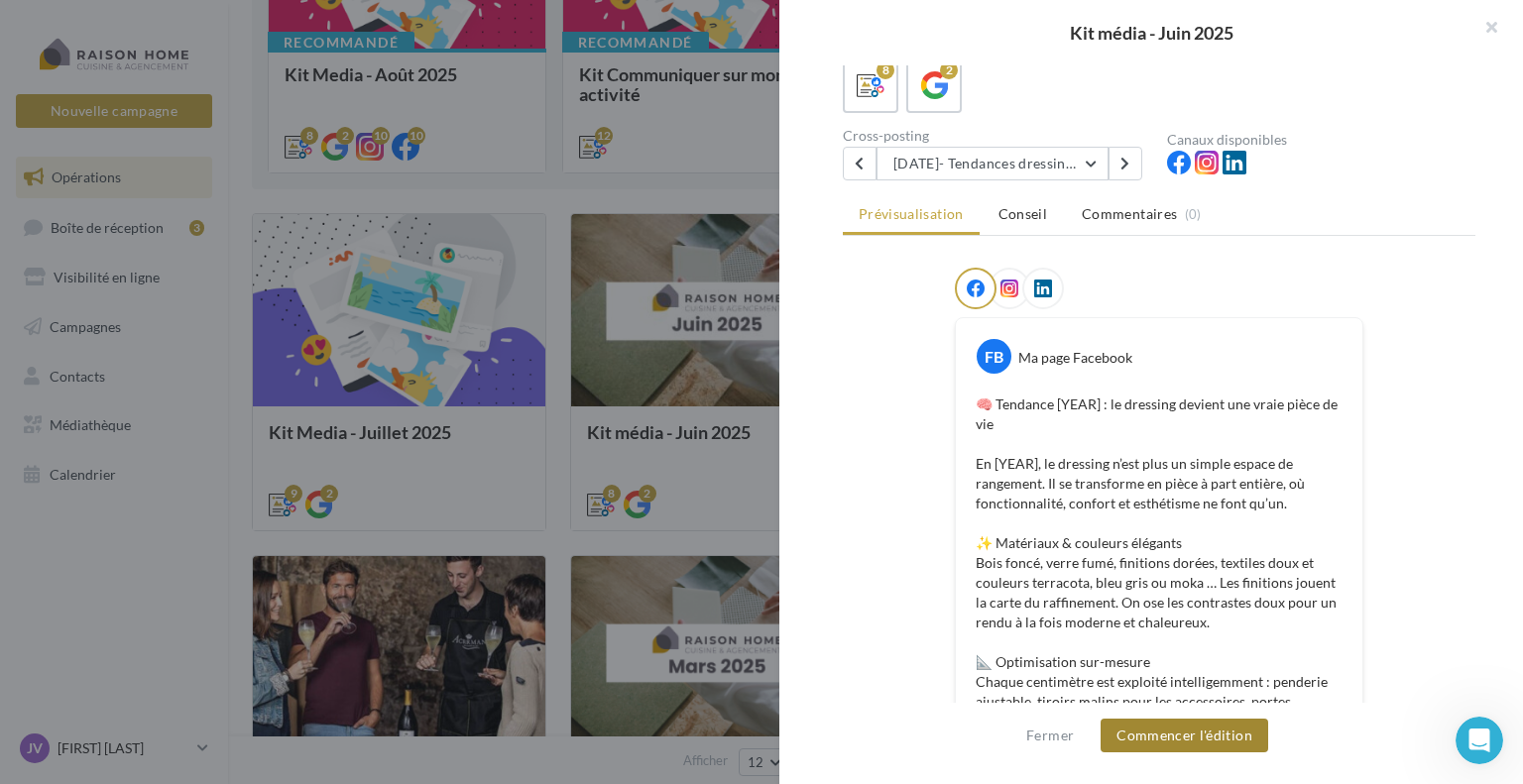 click on "Commencer l'édition" at bounding box center [1184, 735] 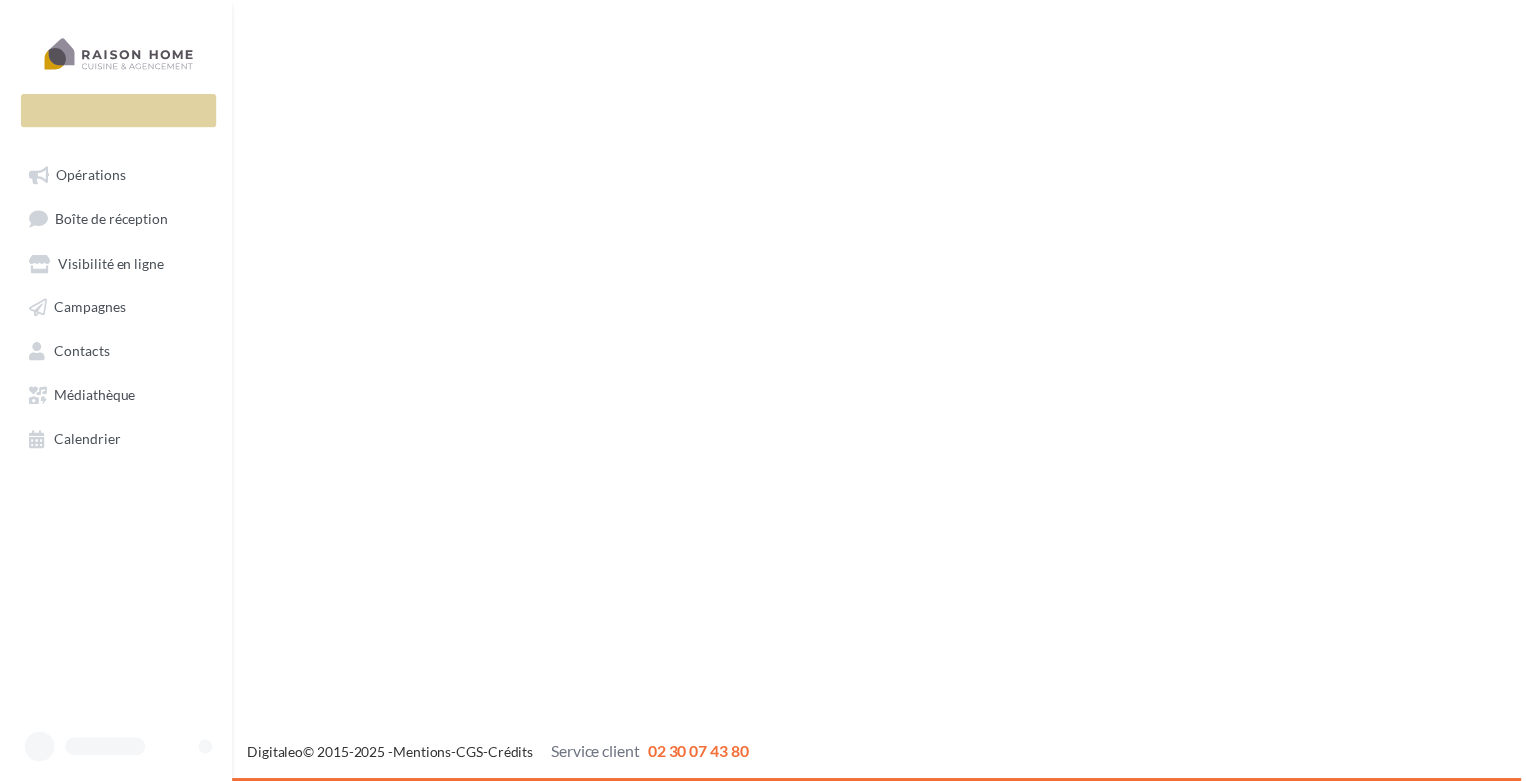 scroll, scrollTop: 0, scrollLeft: 0, axis: both 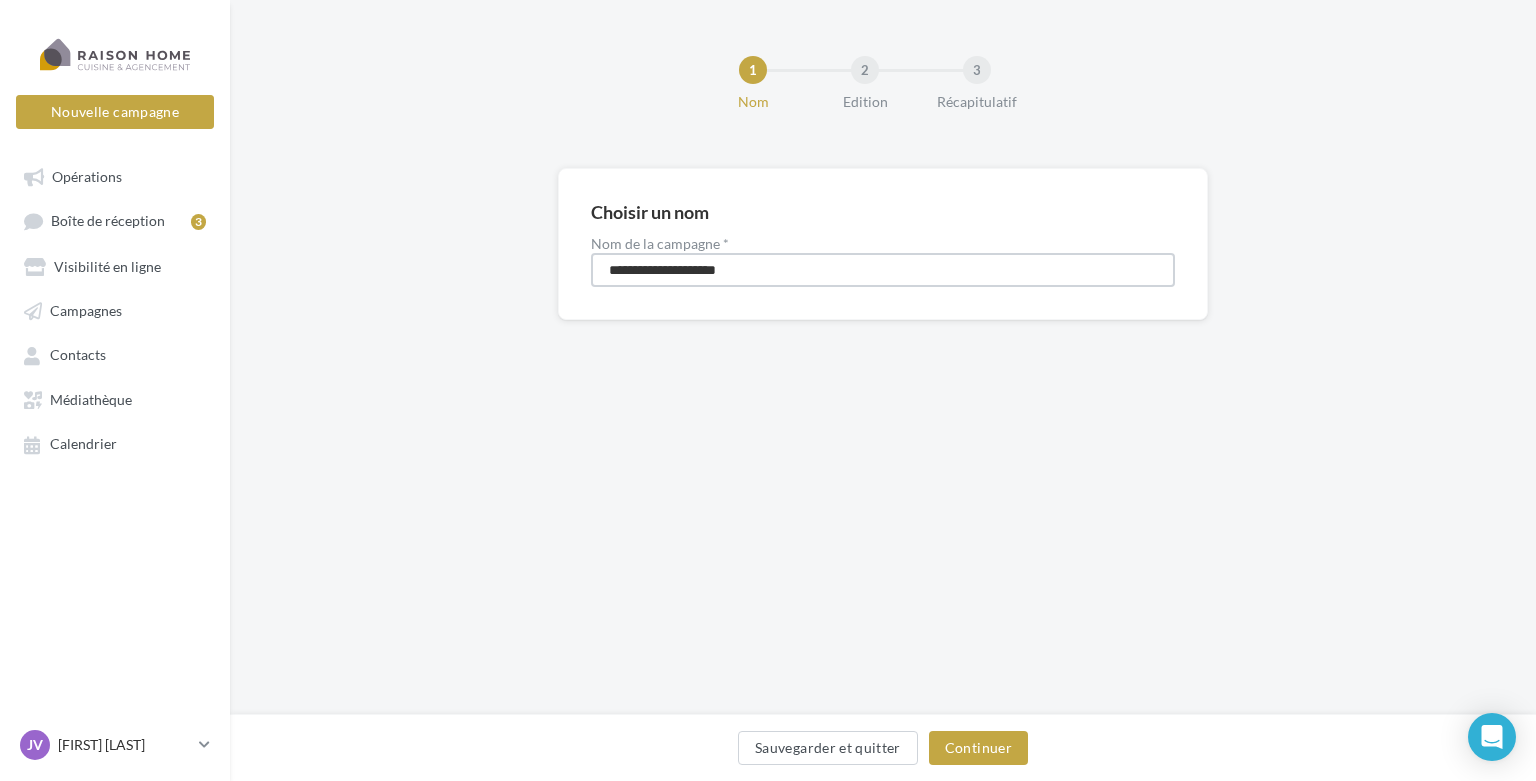 click on "**********" at bounding box center (883, 270) 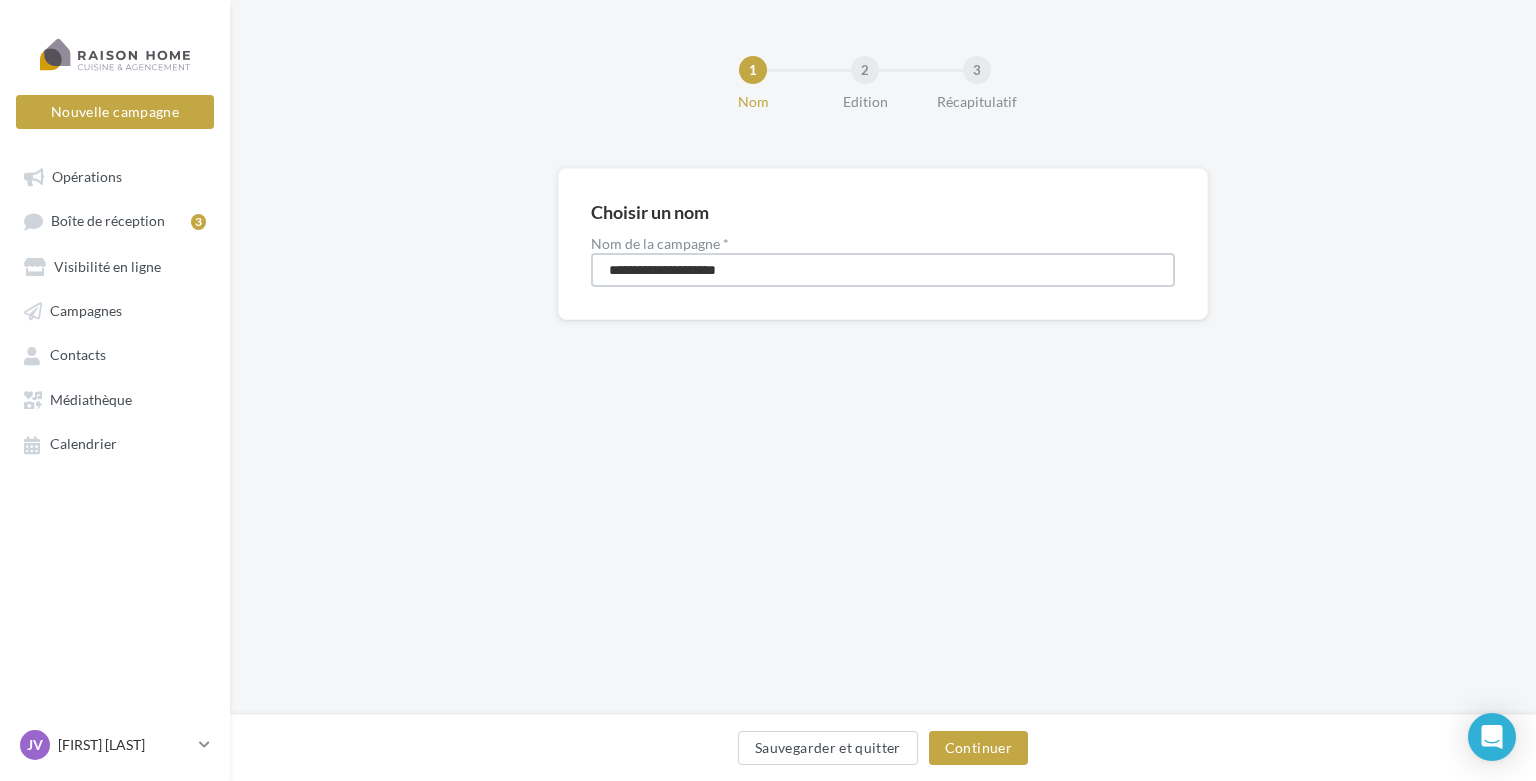 drag, startPoint x: 984, startPoint y: 266, endPoint x: 598, endPoint y: 263, distance: 386.01166 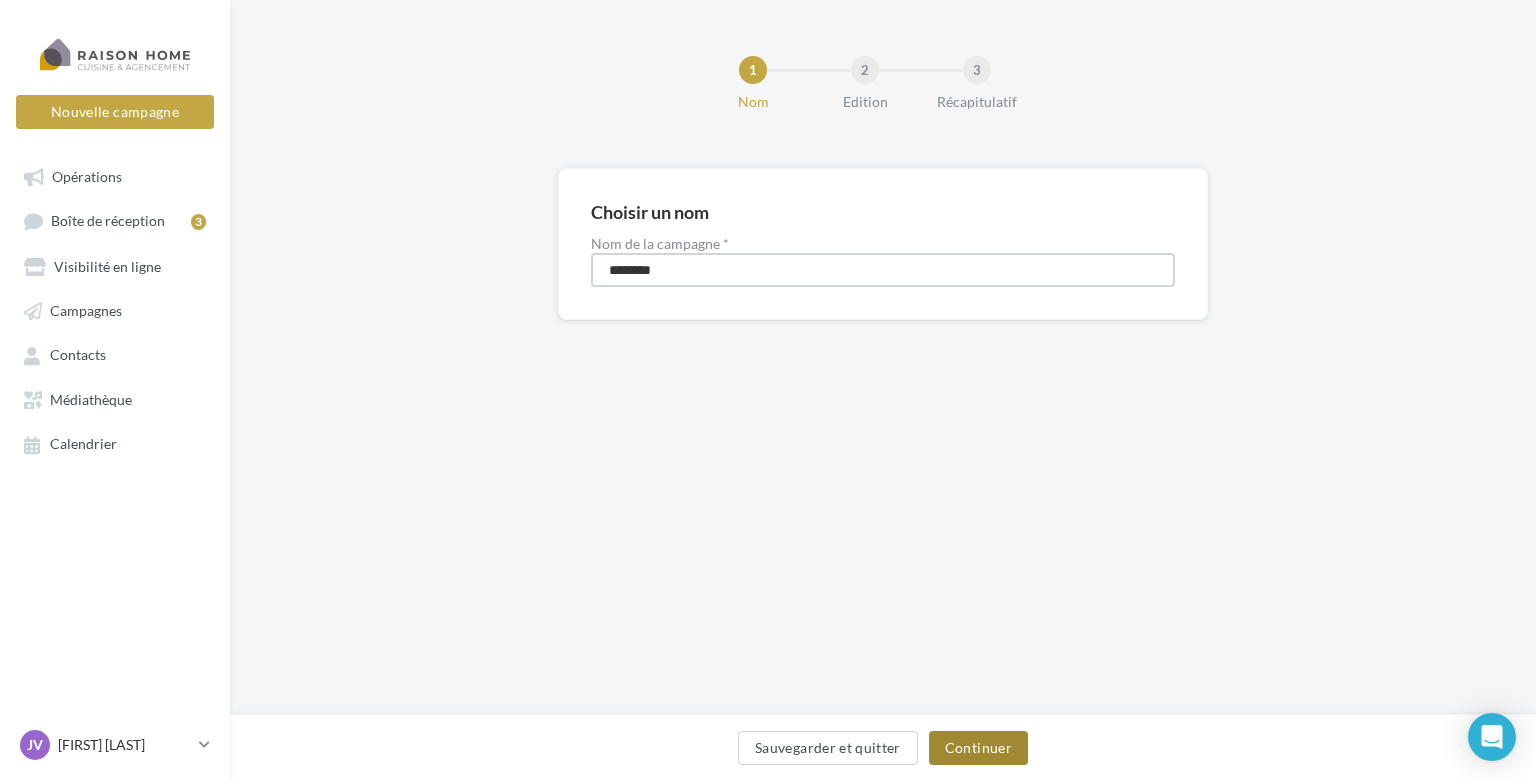 type on "********" 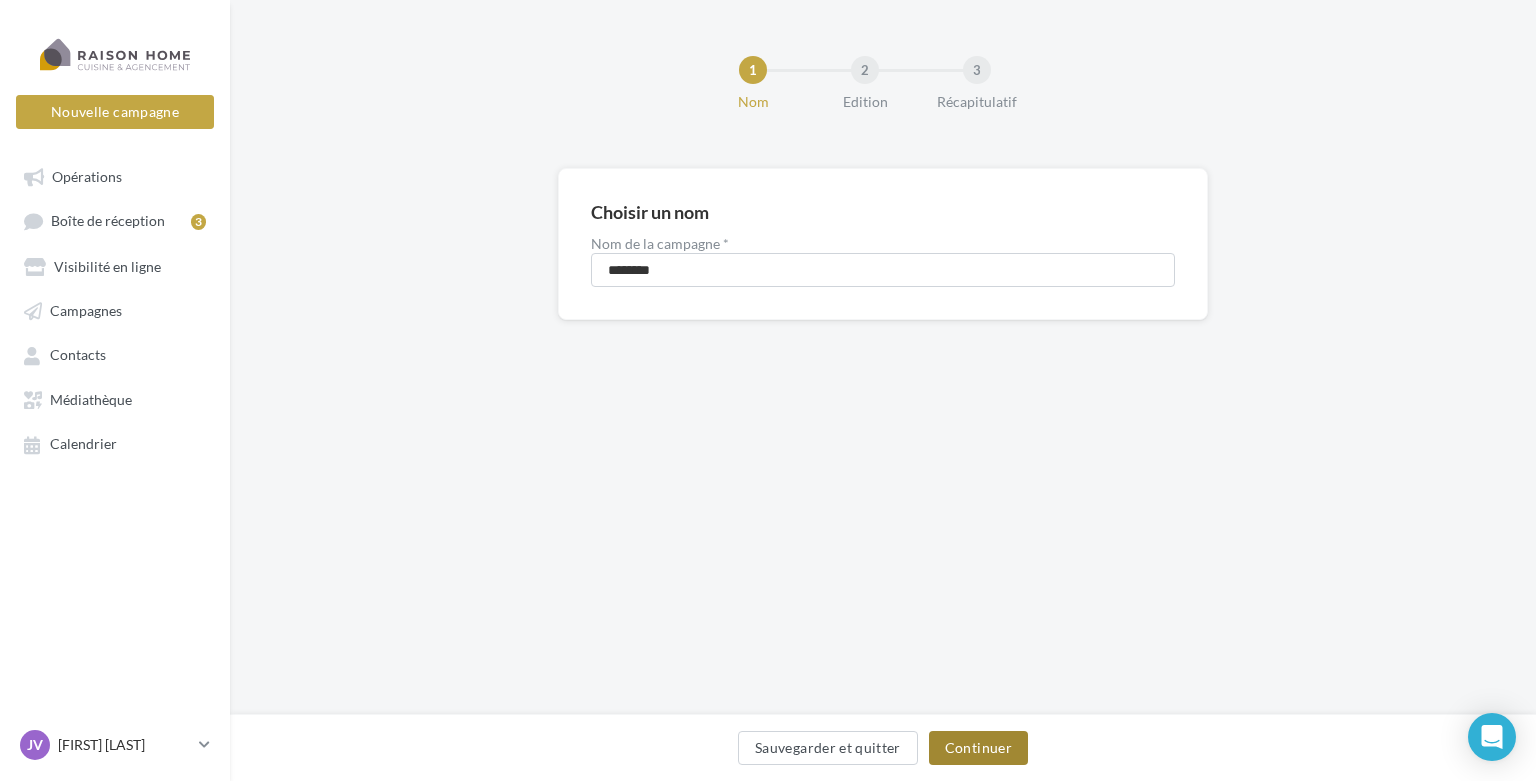 click on "Continuer" at bounding box center [978, 748] 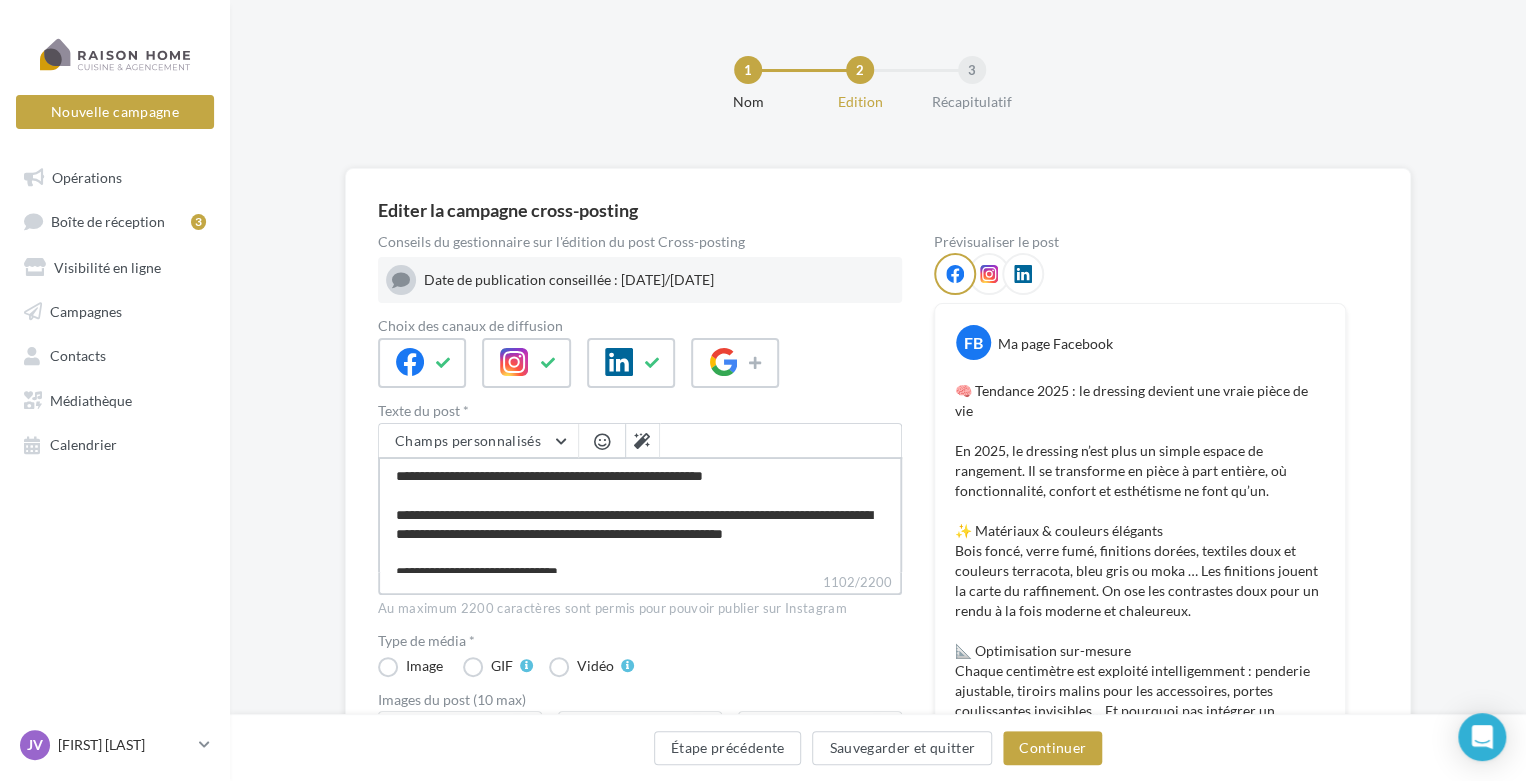 drag, startPoint x: 524, startPoint y: 476, endPoint x: 399, endPoint y: 479, distance: 125.035995 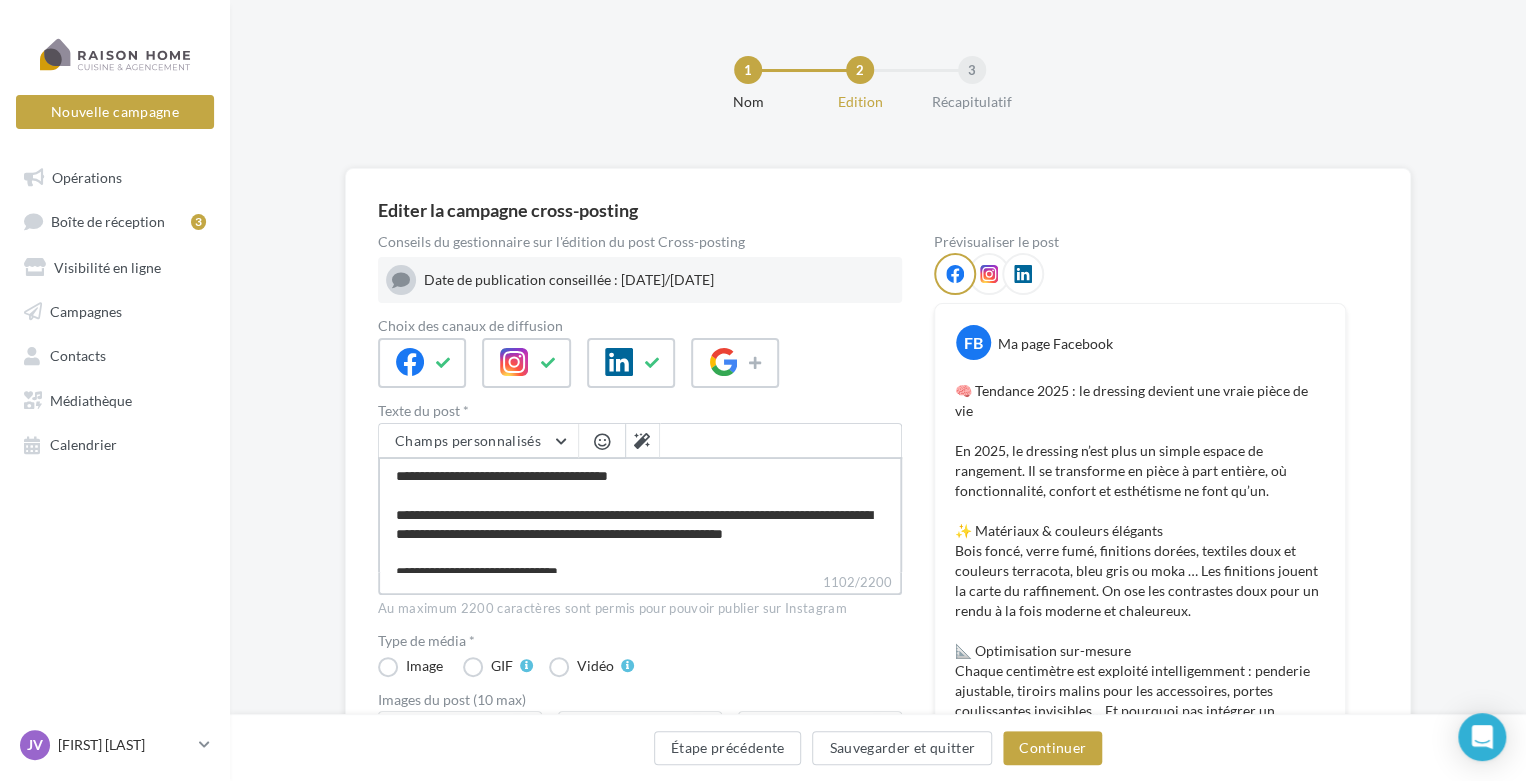 type on "**********" 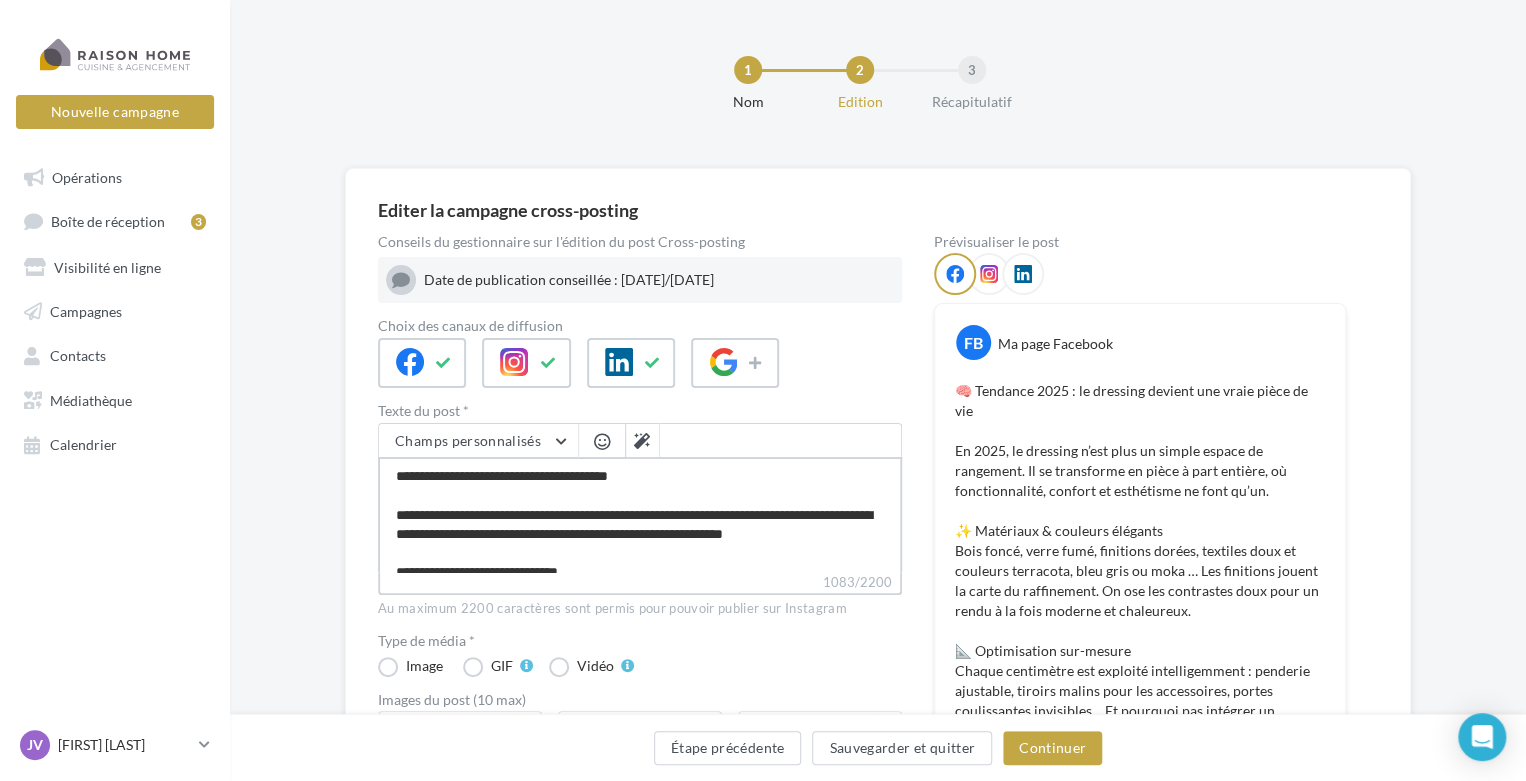 click on "1083/2200" at bounding box center (640, 514) 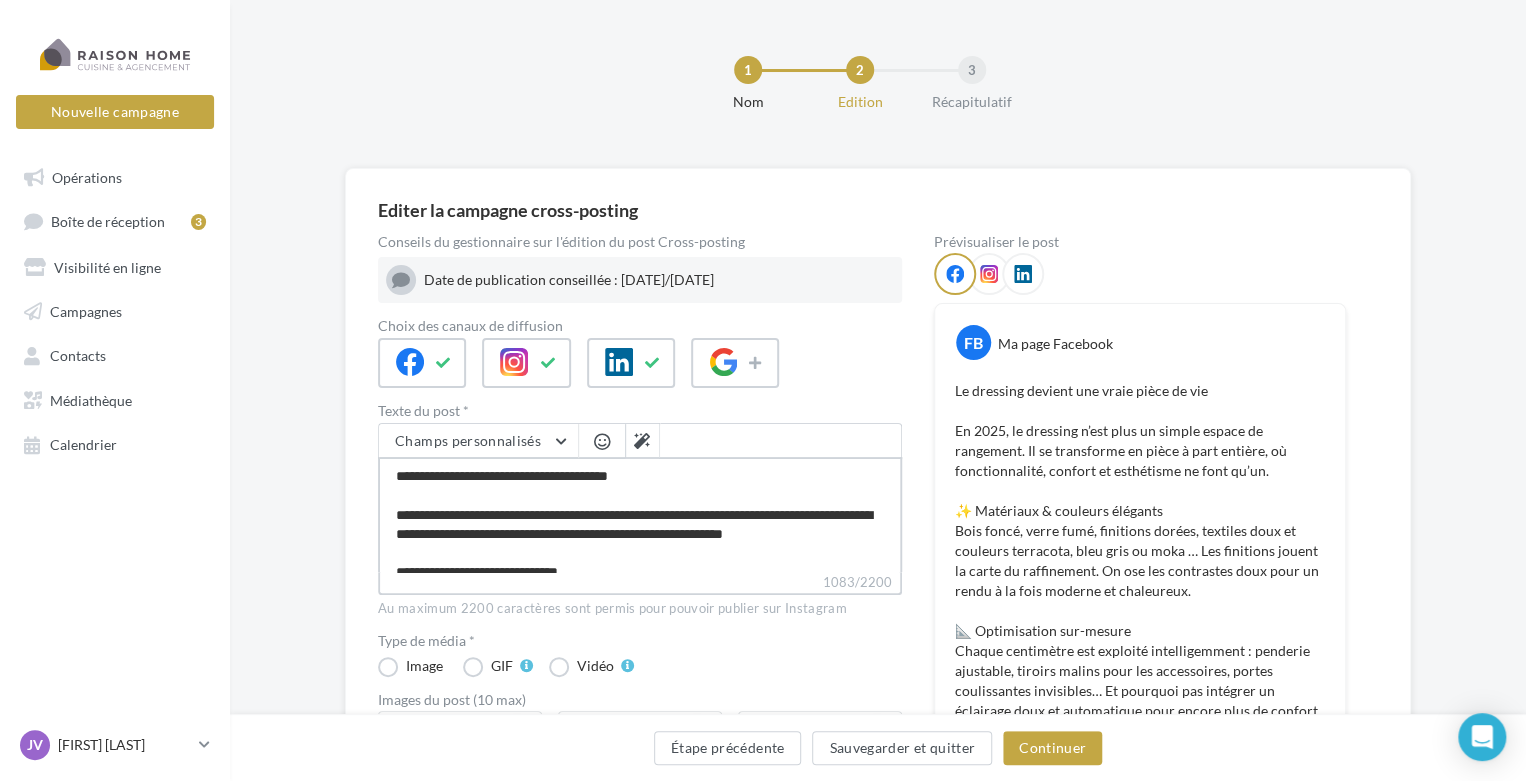 type on "**********" 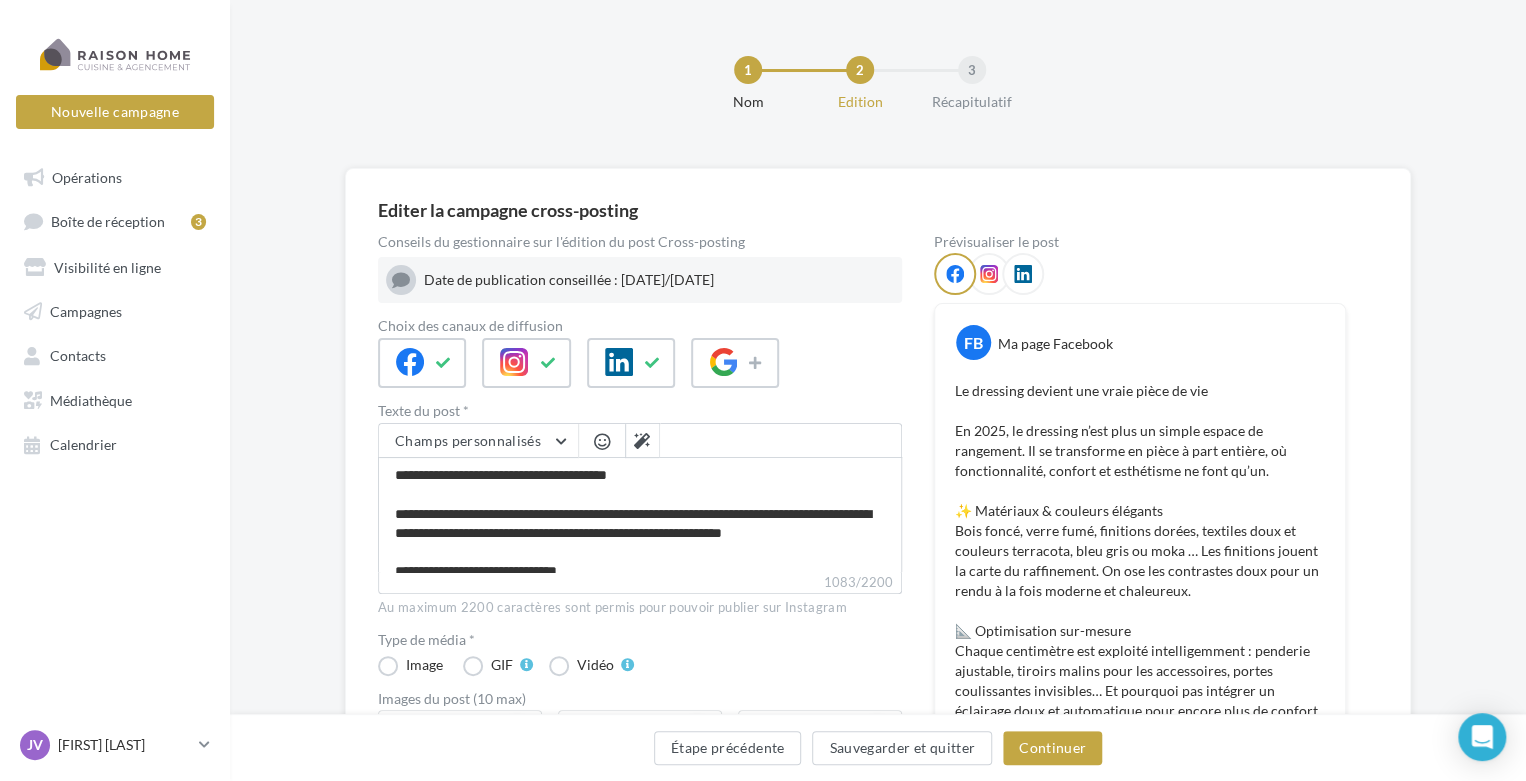 click at bounding box center [602, 441] 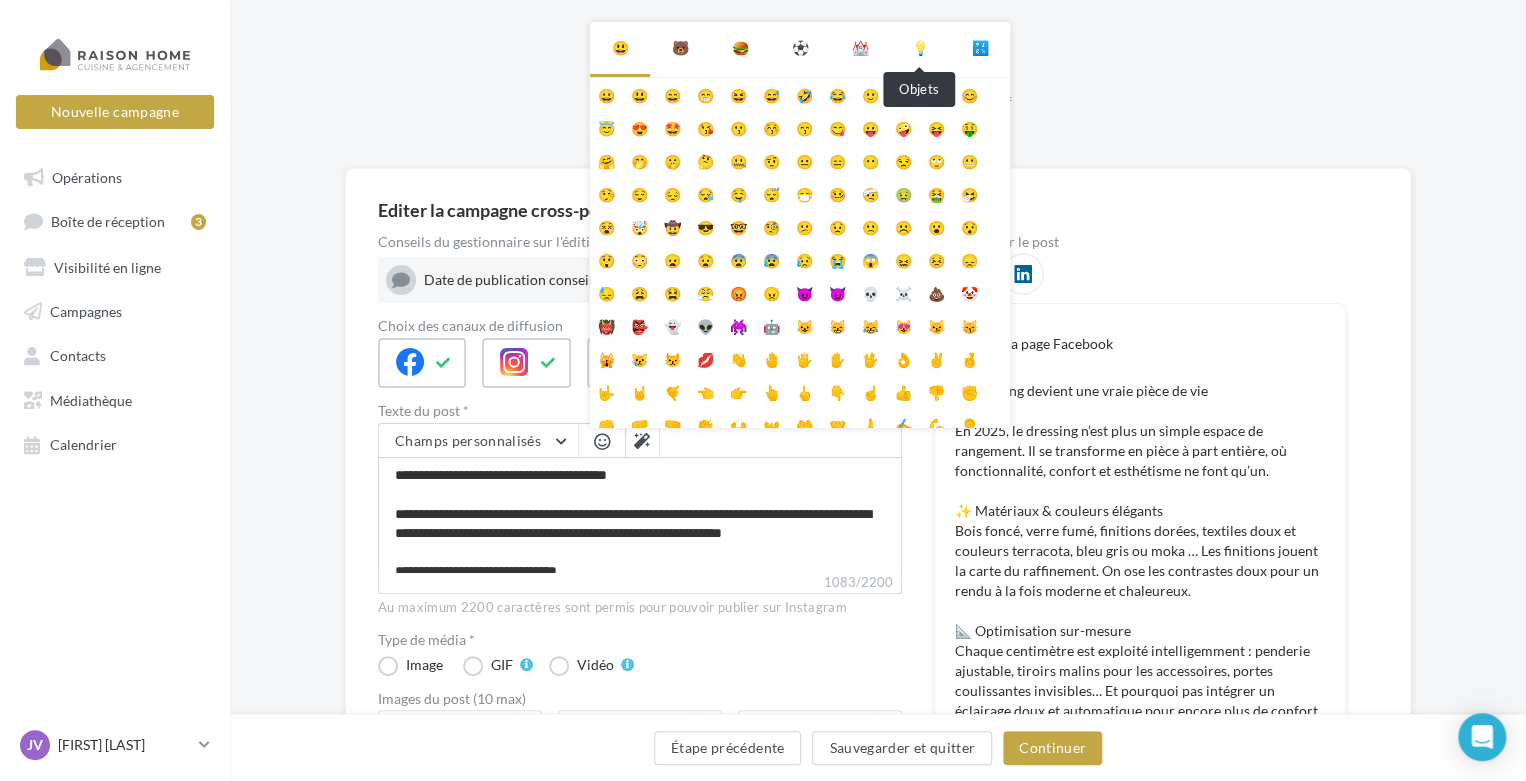 click on "💡" at bounding box center [920, 48] 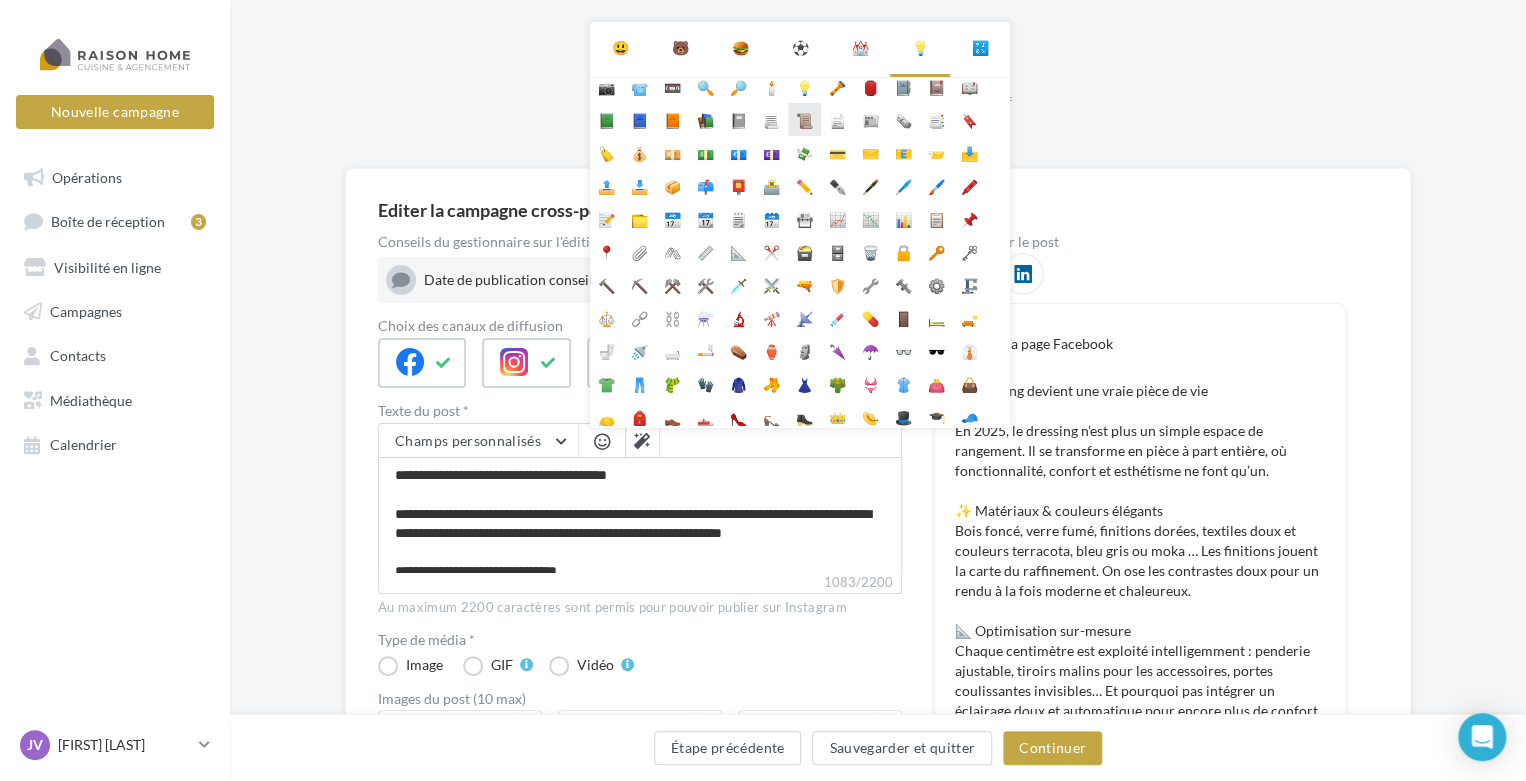 scroll, scrollTop: 177, scrollLeft: 0, axis: vertical 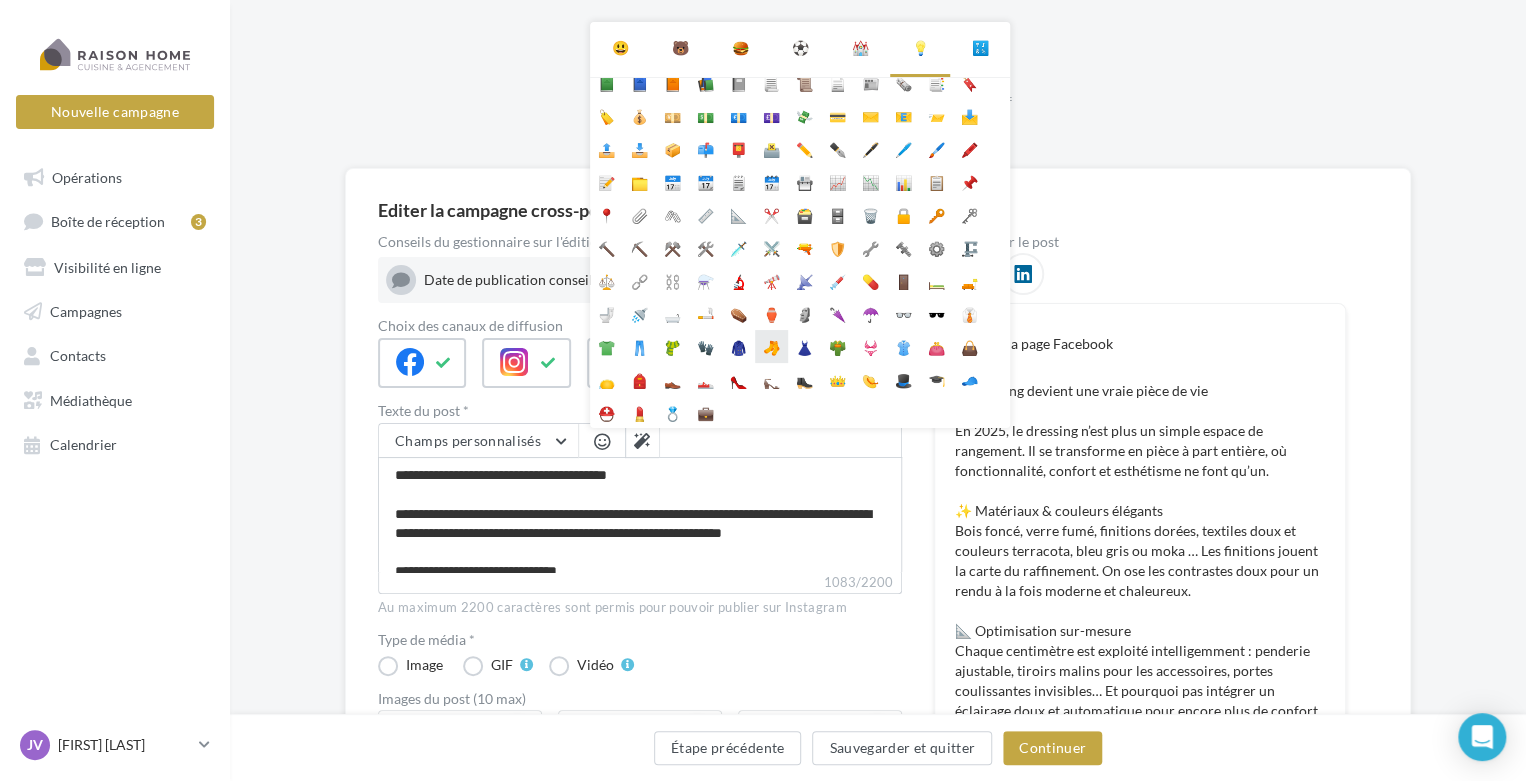 click on "🧦" at bounding box center [771, 346] 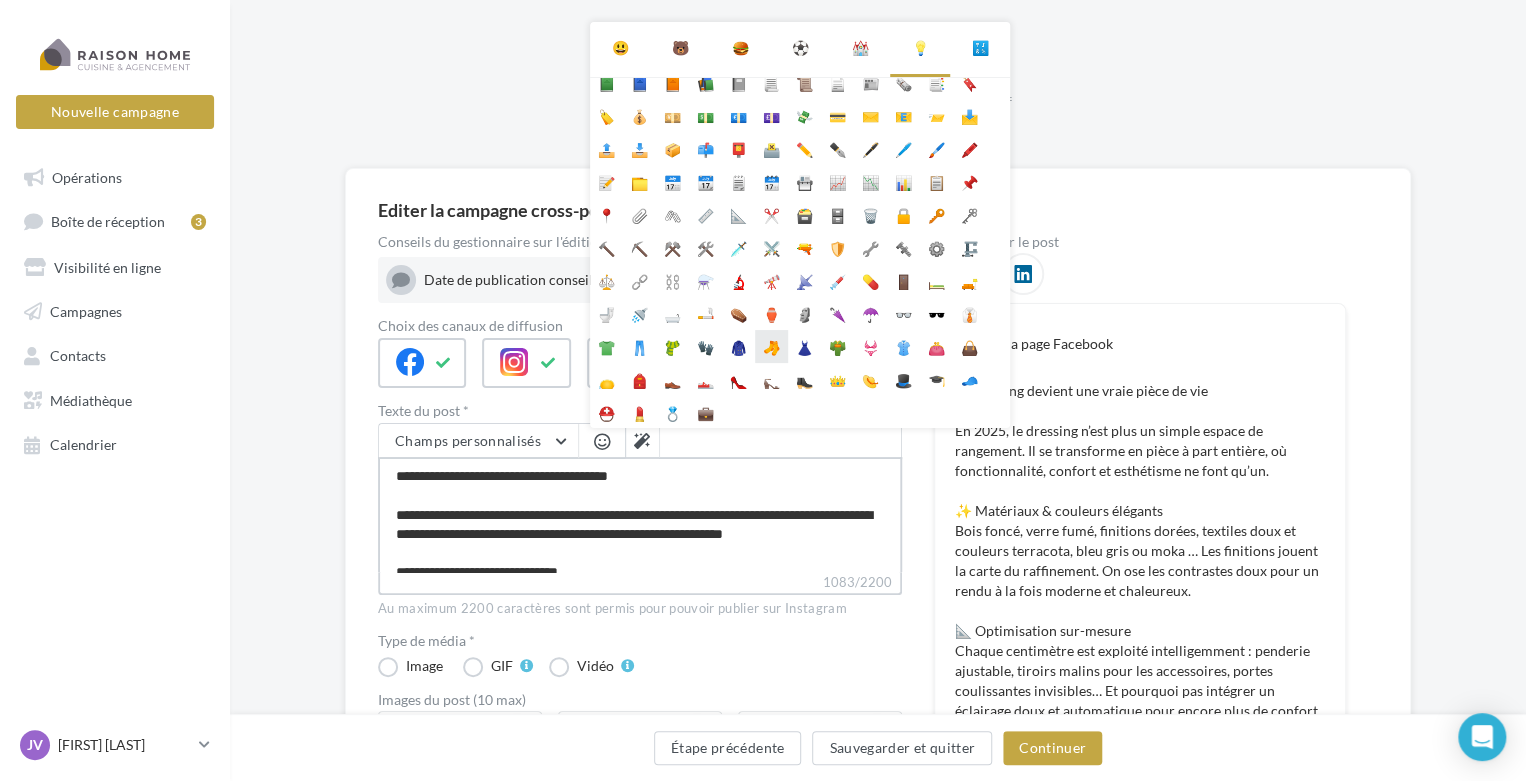 type on "**********" 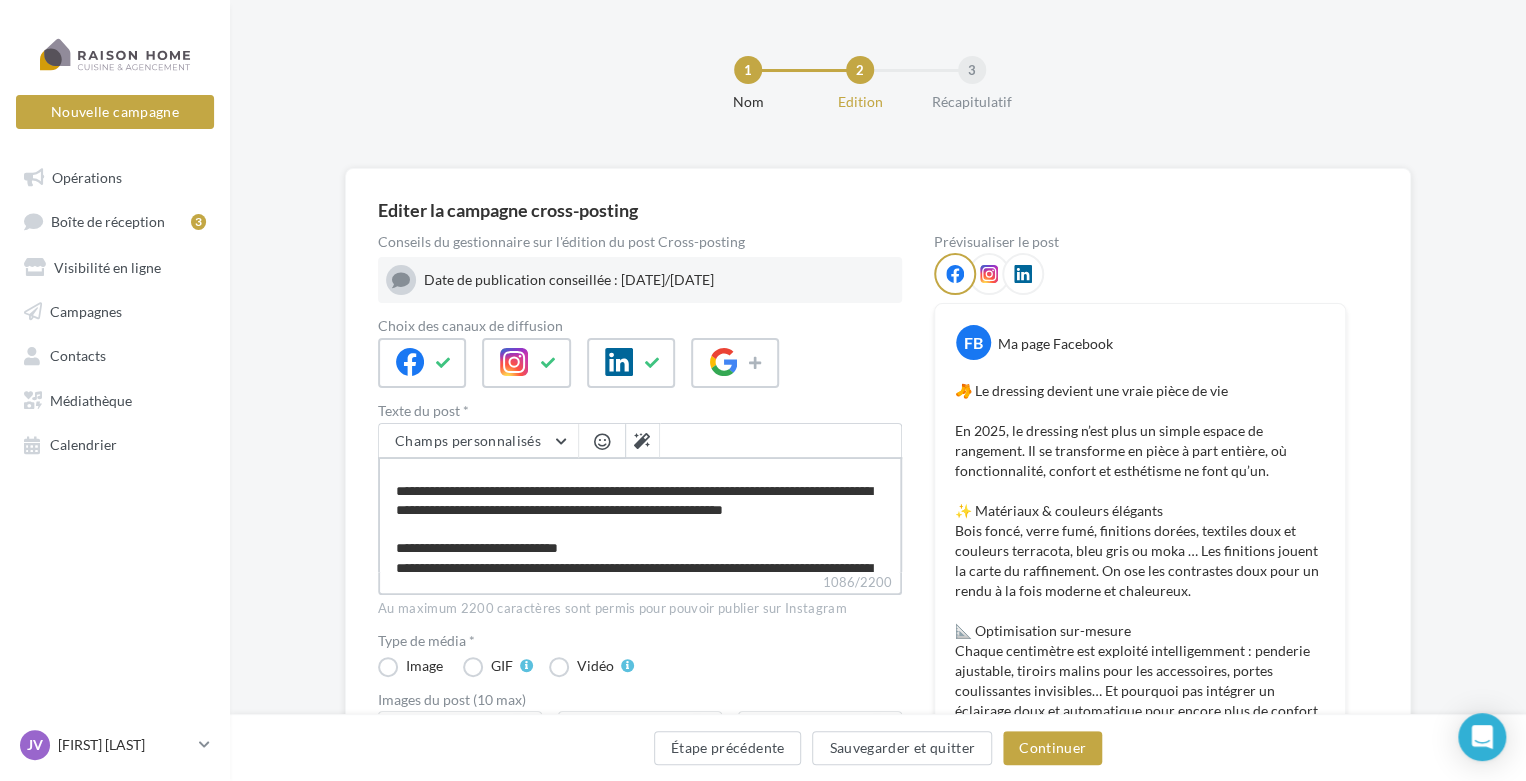 scroll, scrollTop: 0, scrollLeft: 0, axis: both 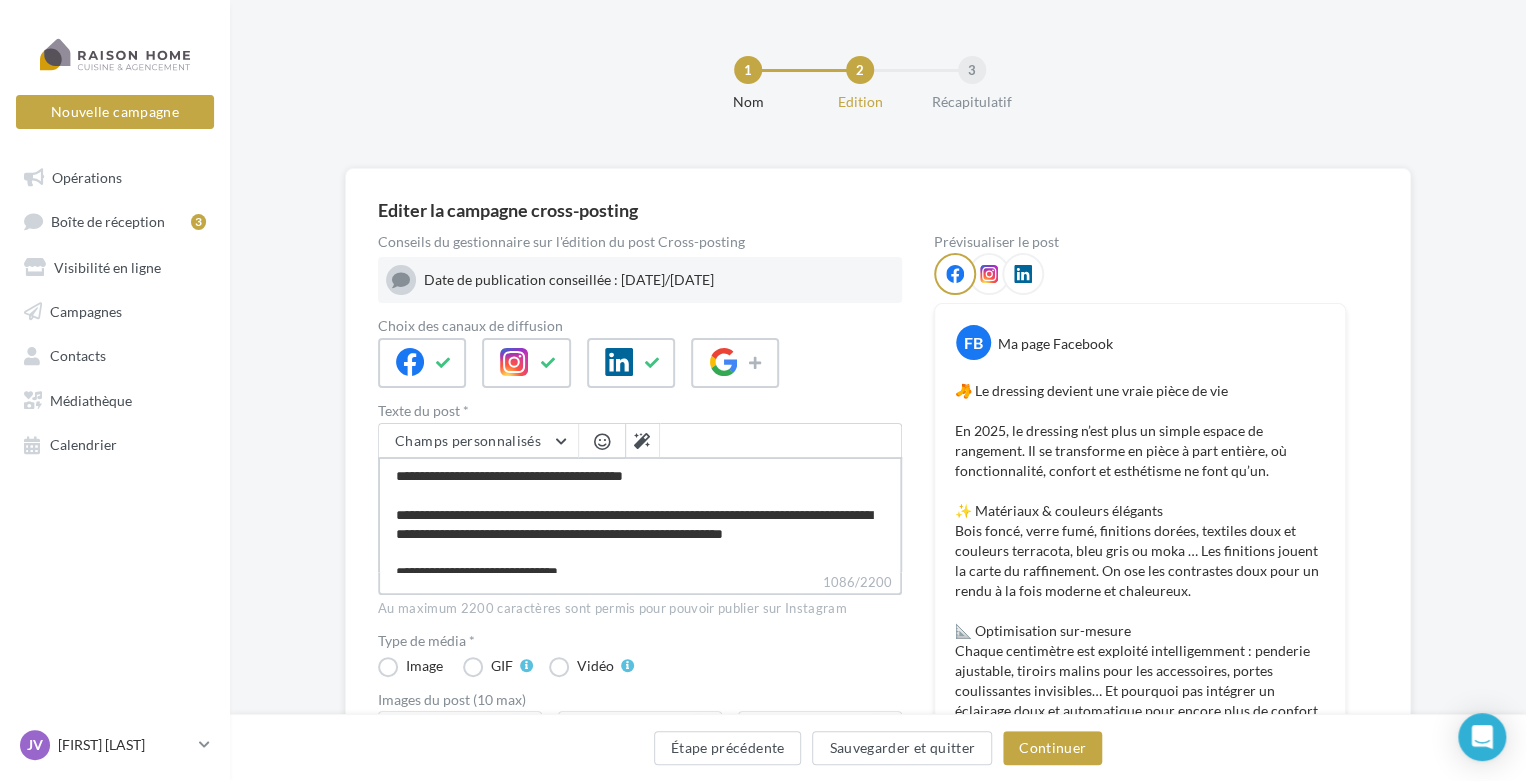 drag, startPoint x: 517, startPoint y: 511, endPoint x: 396, endPoint y: 509, distance: 121.016525 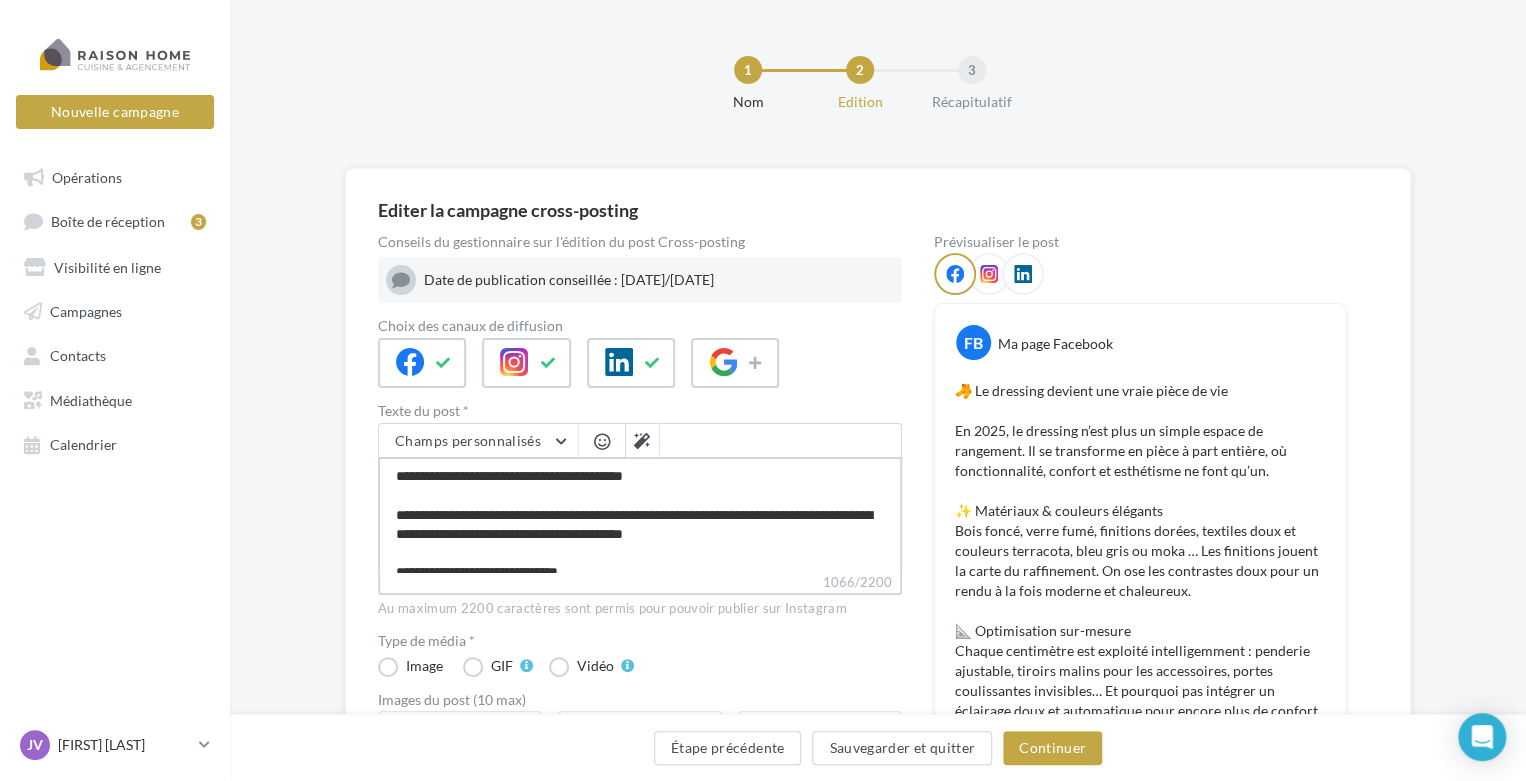 type on "**********" 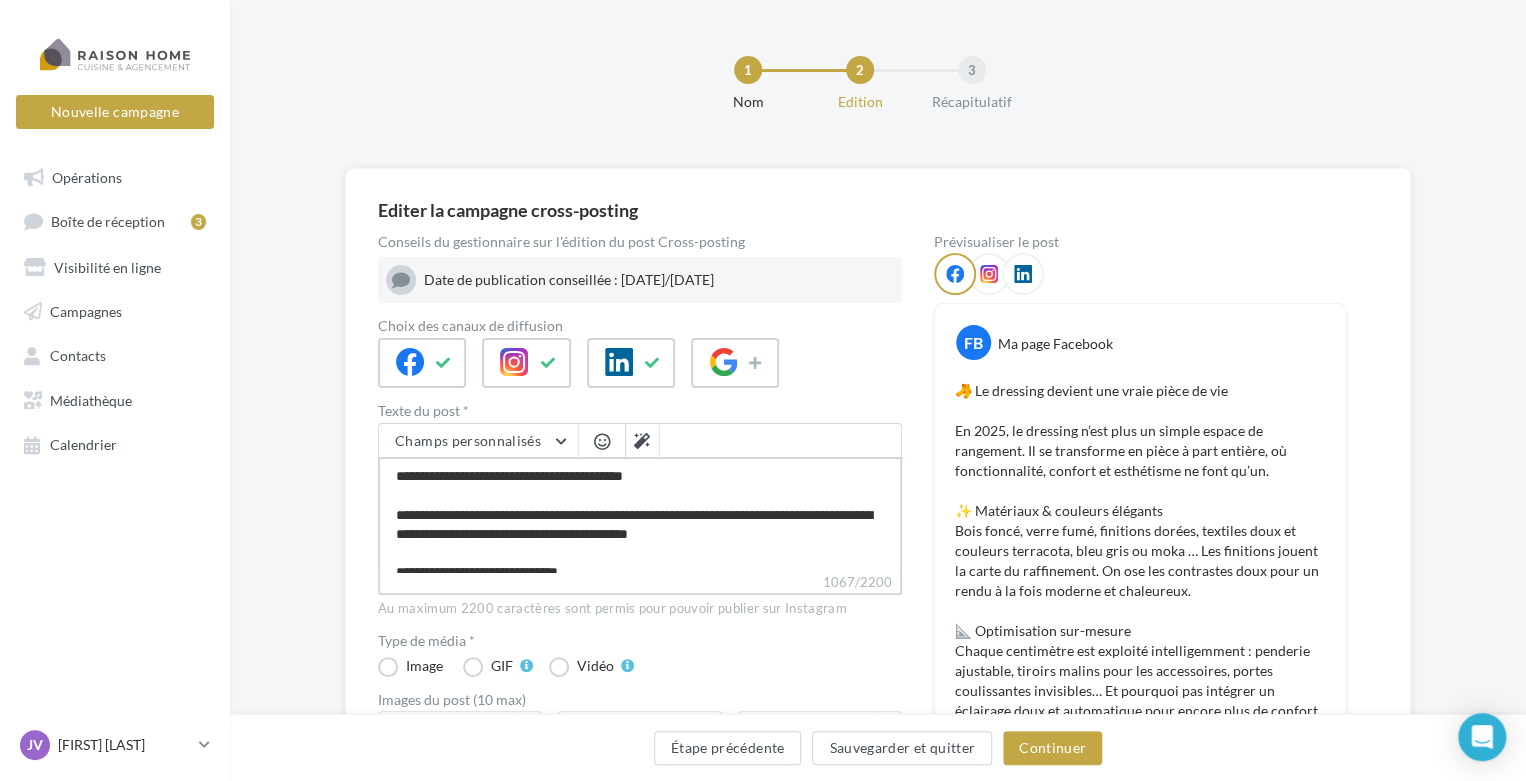 type on "**********" 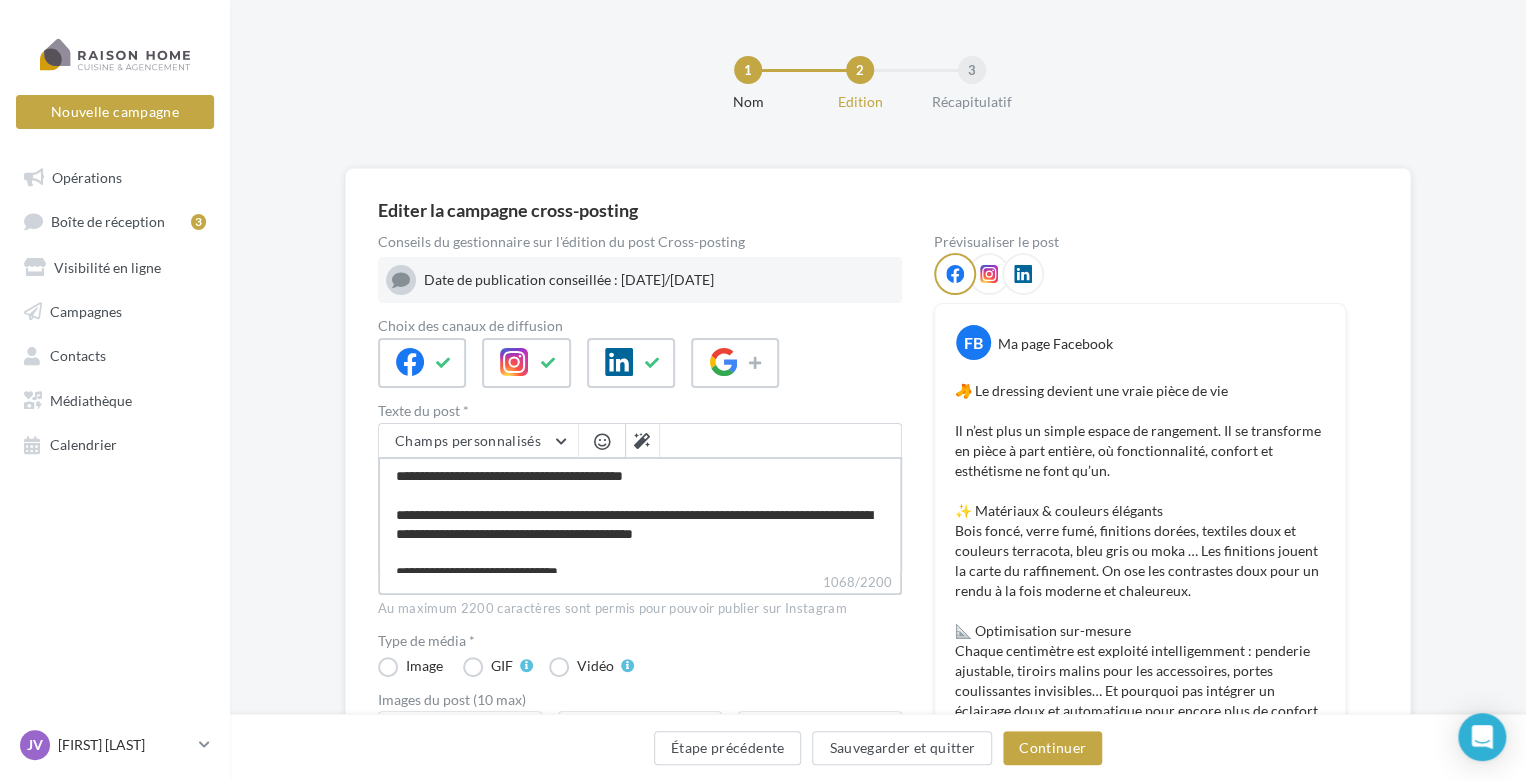 click on "1068/2200" at bounding box center (640, 514) 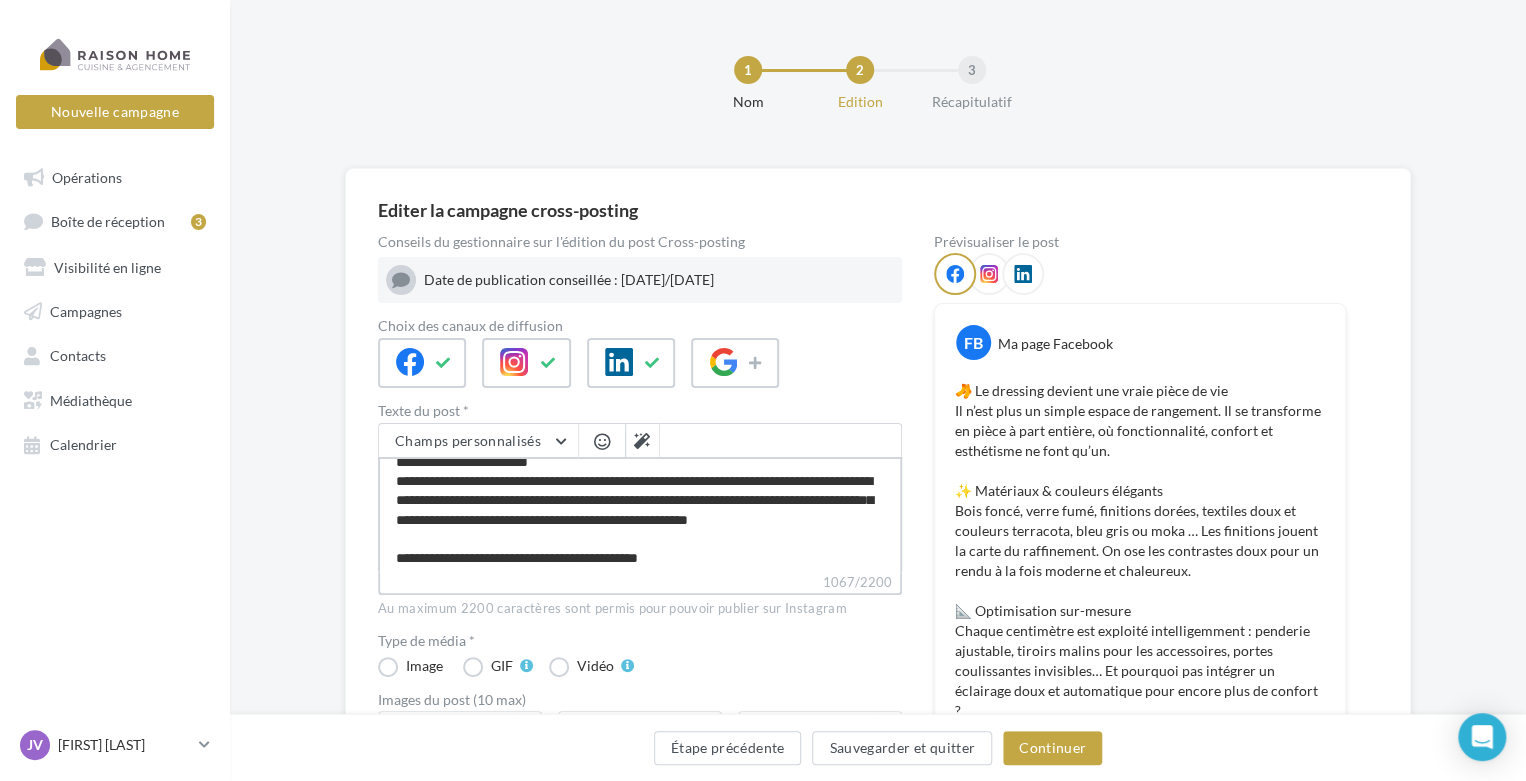 scroll, scrollTop: 344, scrollLeft: 0, axis: vertical 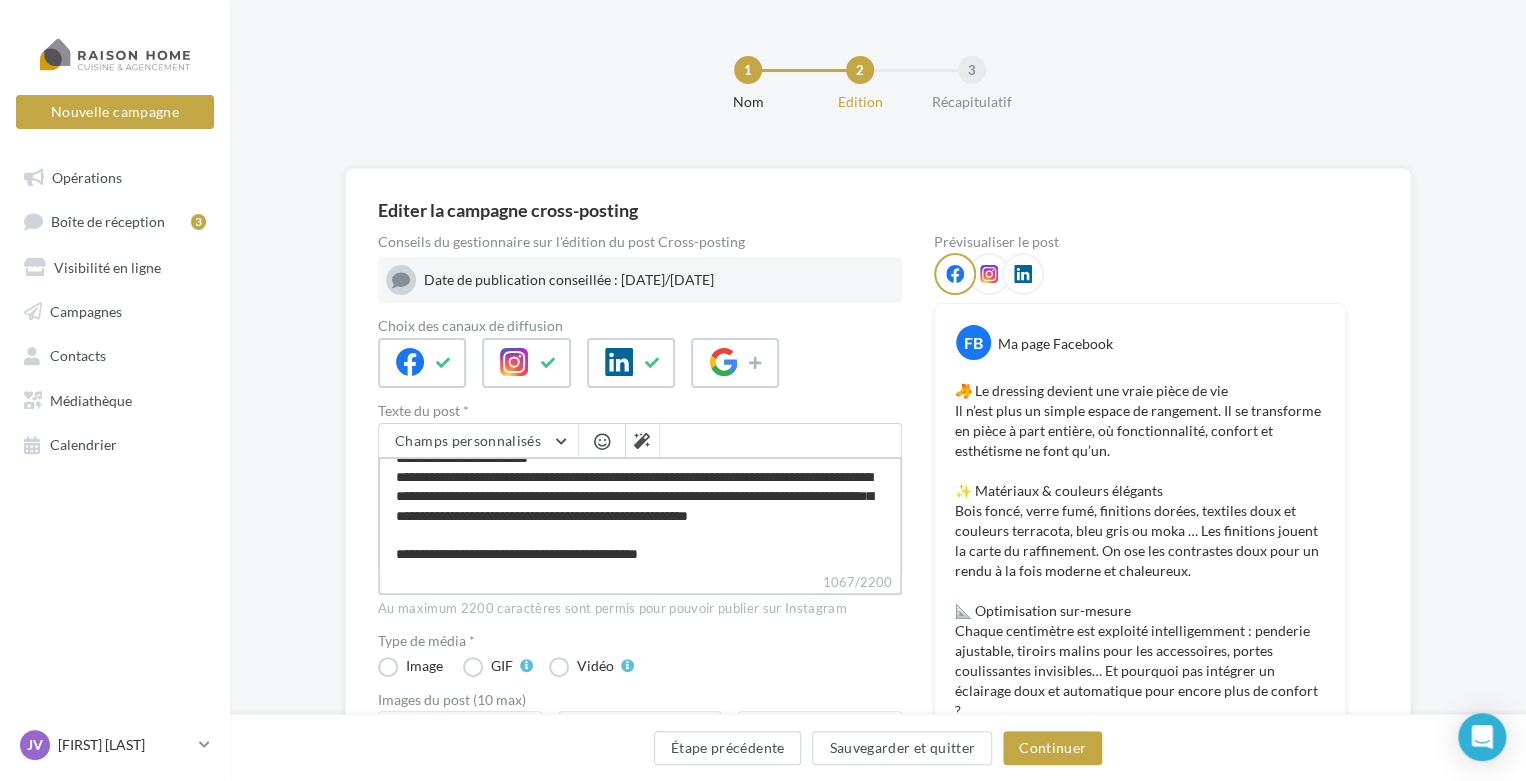 click on "1067/2200" at bounding box center [640, 514] 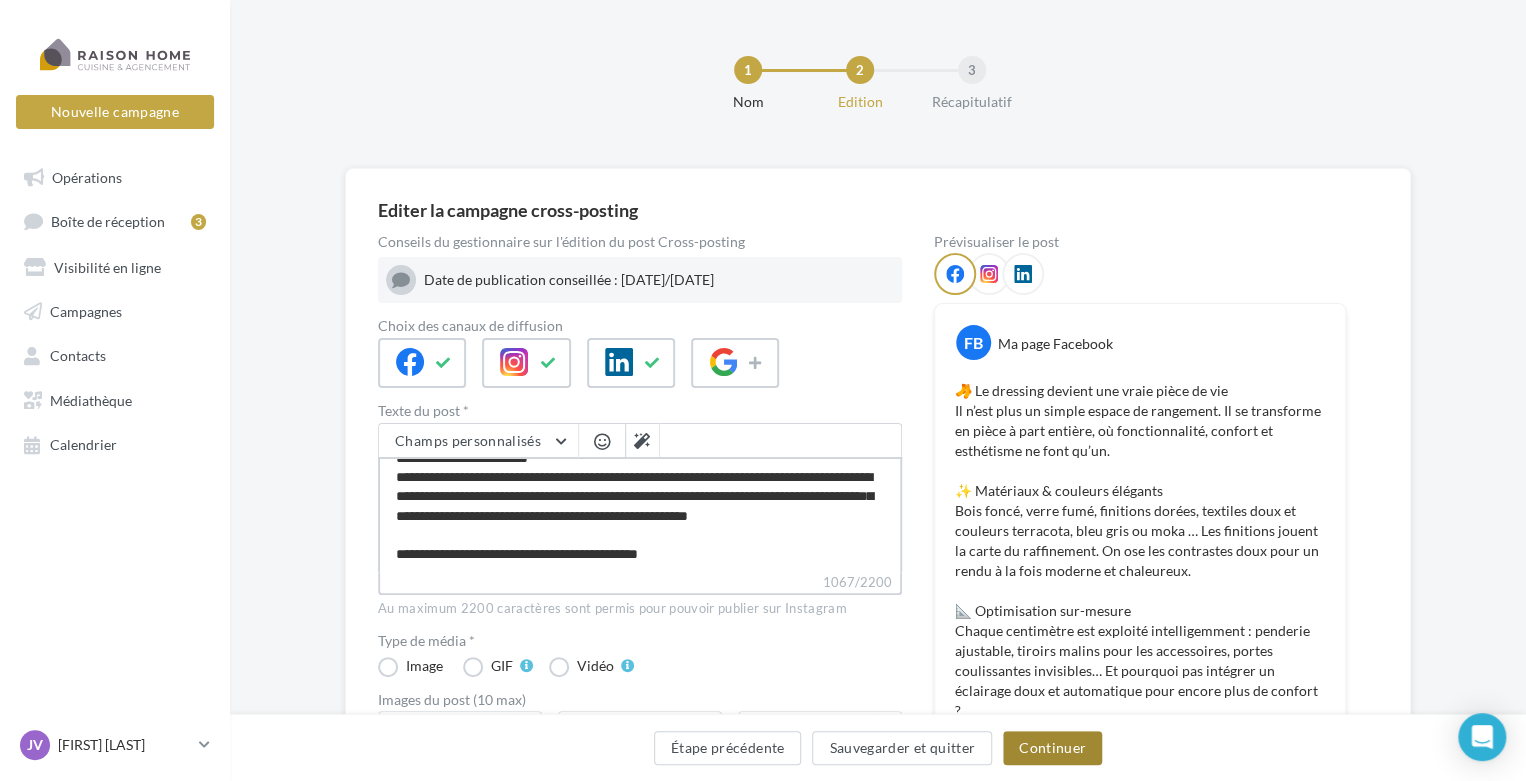 type on "**********" 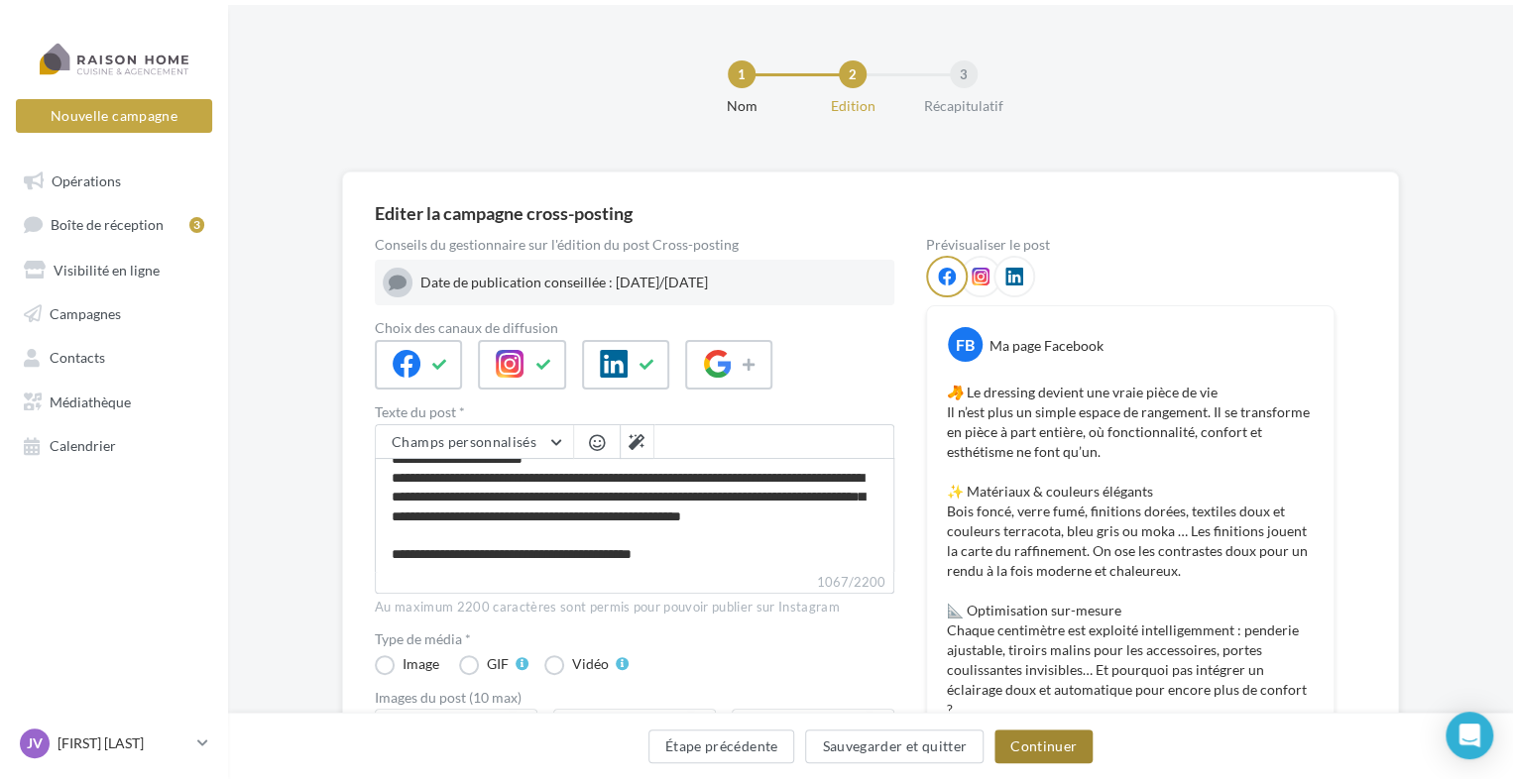 scroll, scrollTop: 341, scrollLeft: 0, axis: vertical 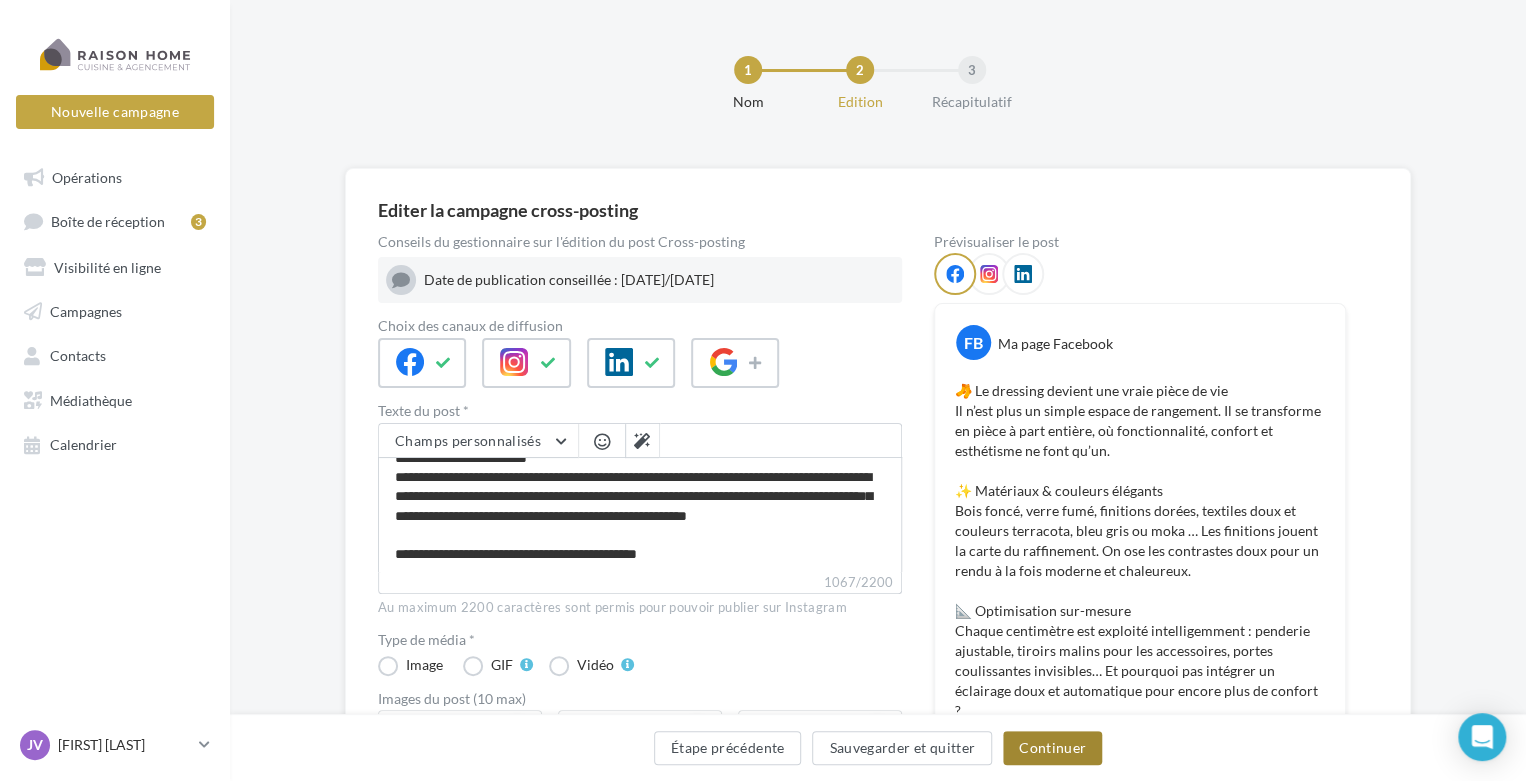 click on "Continuer" at bounding box center [1052, 748] 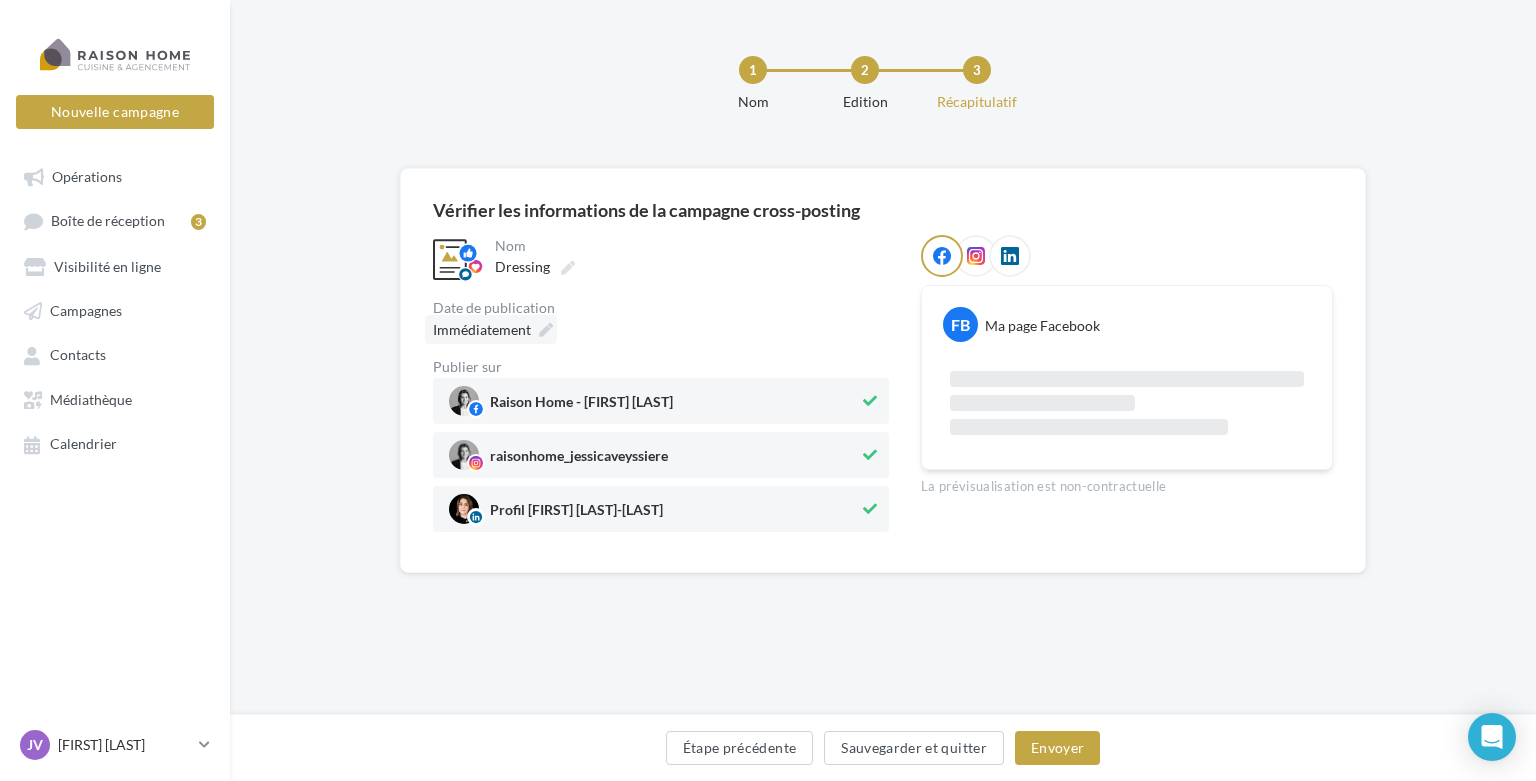 click at bounding box center [546, 330] 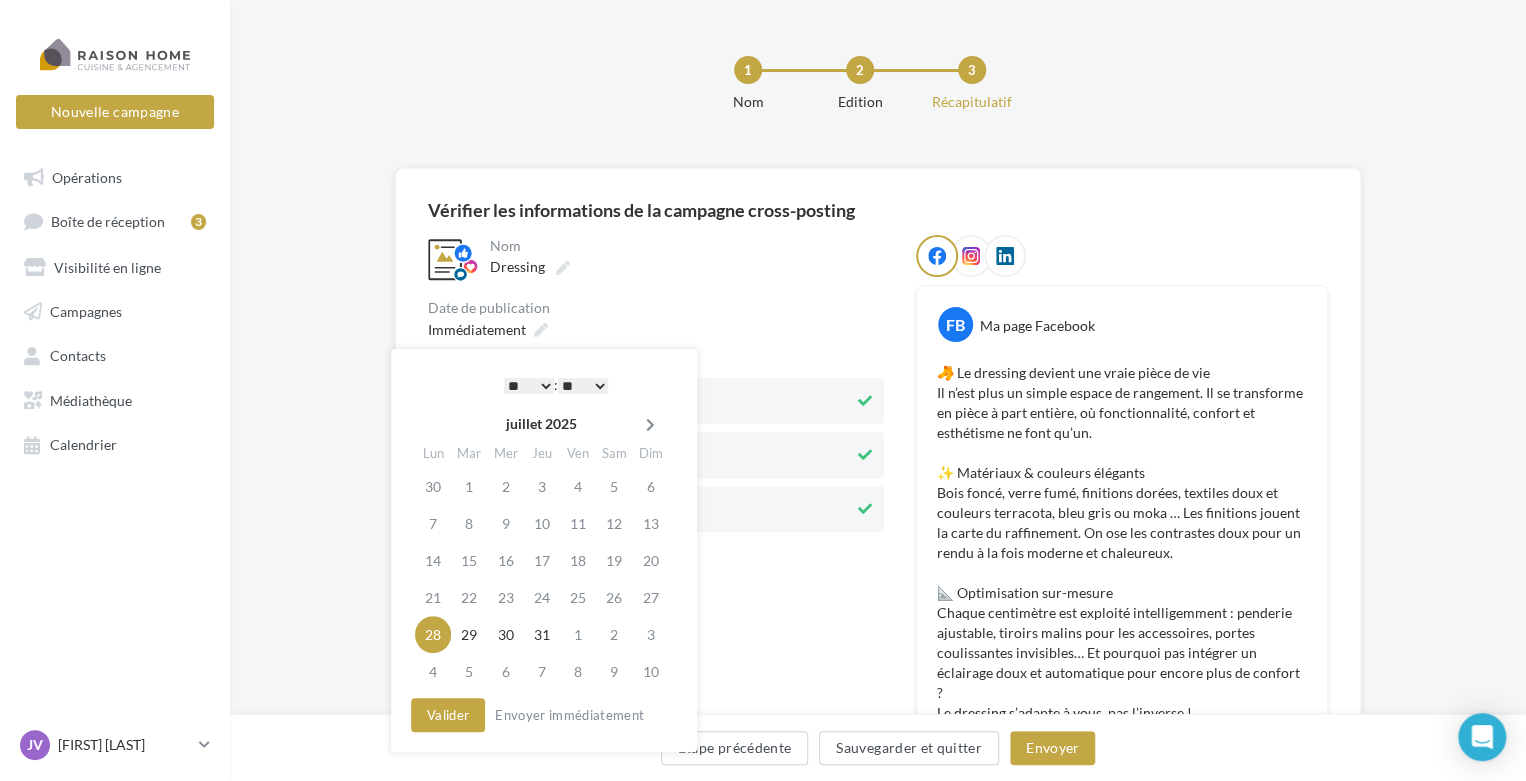 click at bounding box center [650, 425] 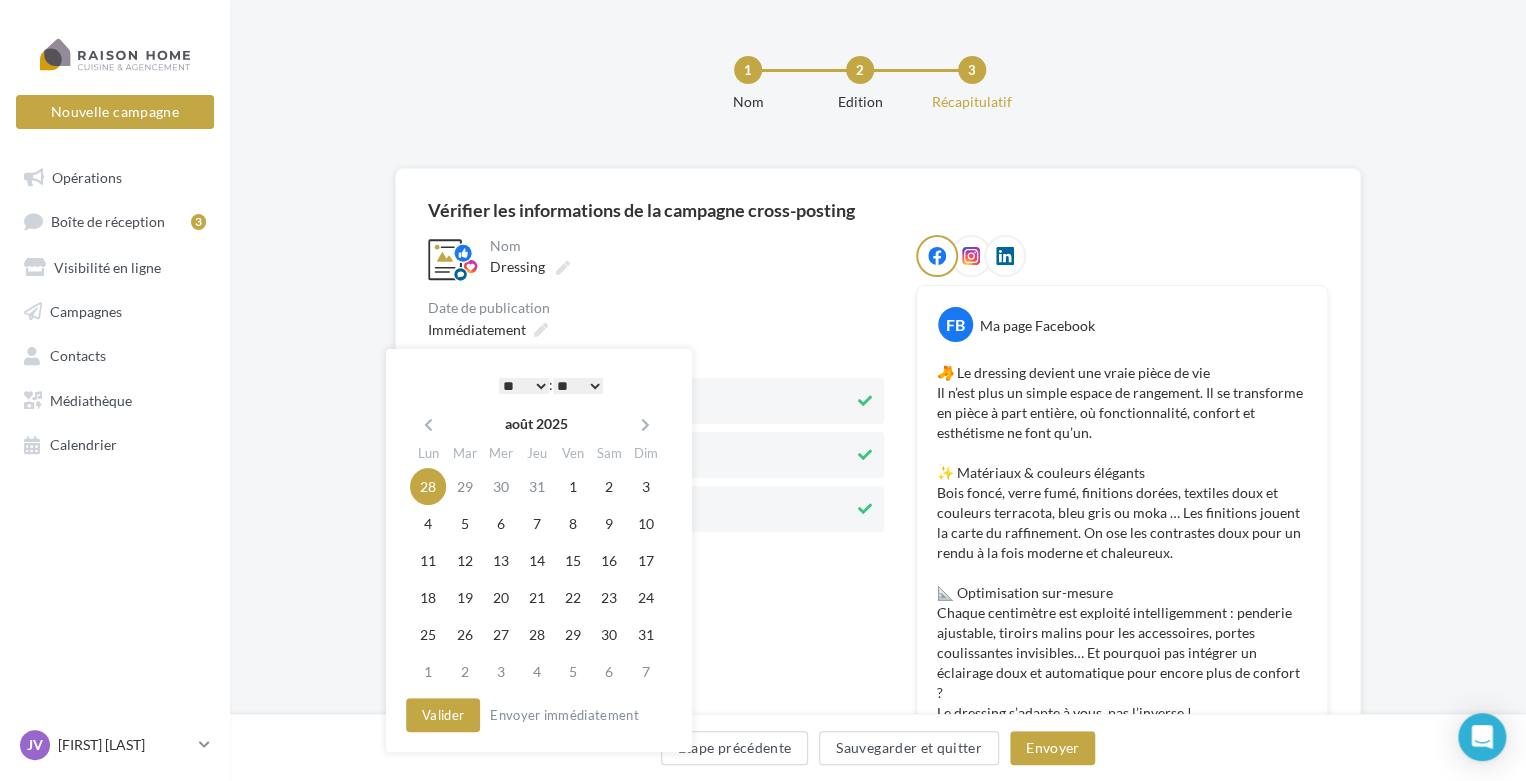 click at bounding box center (645, 425) 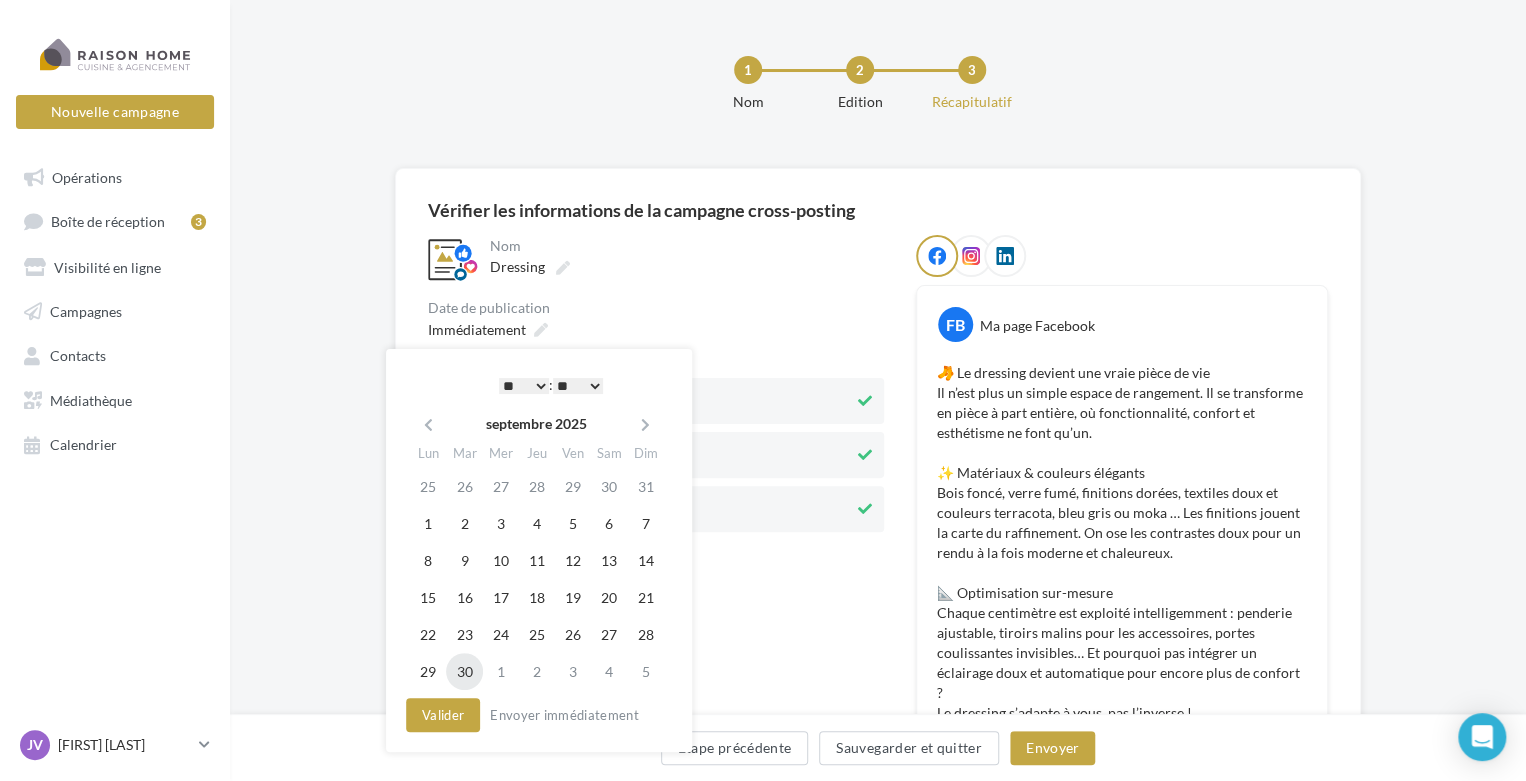 click on "30" at bounding box center [464, 671] 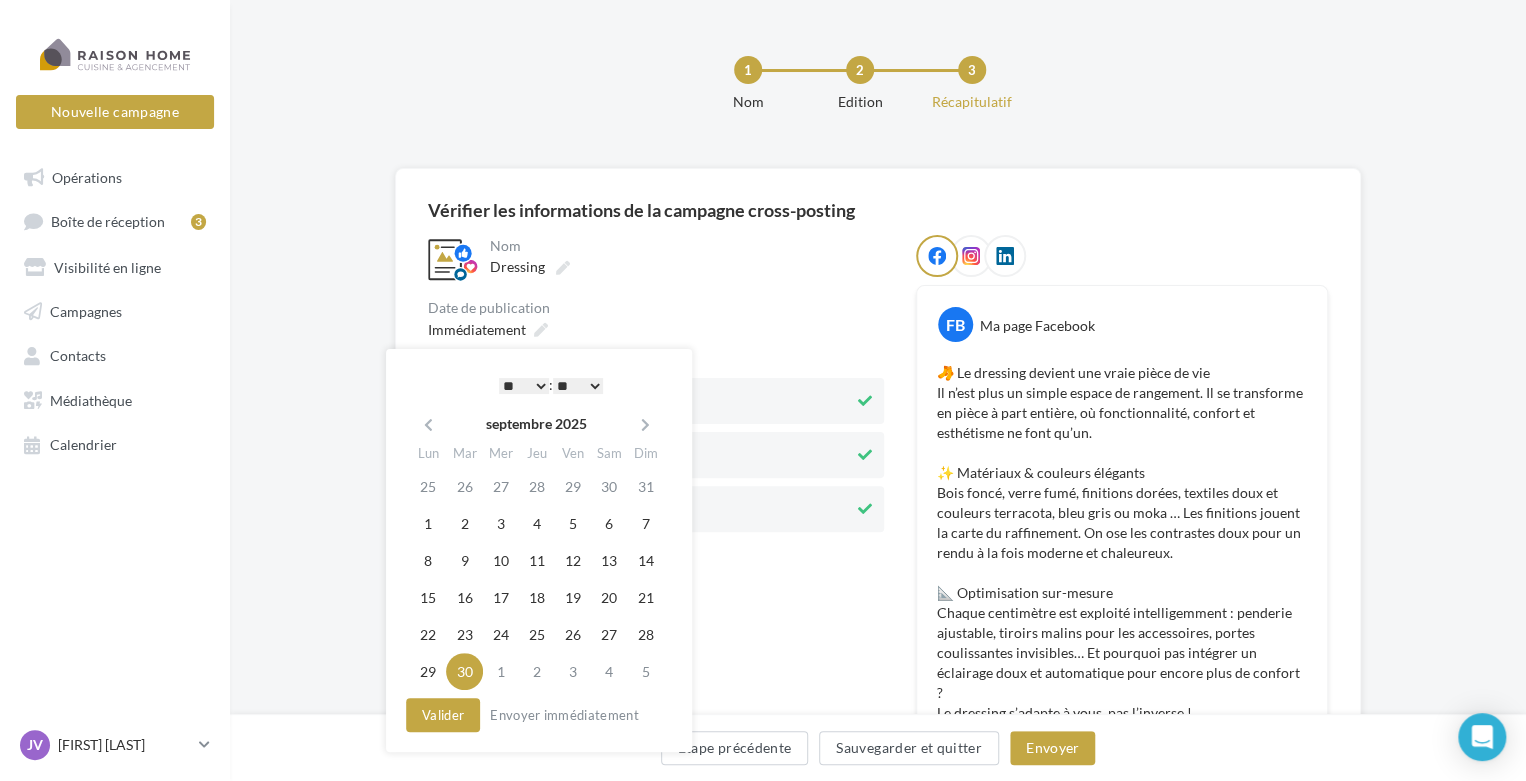 click on "* * * * * * * * * * ** ** ** ** ** ** ** ** ** ** ** ** ** **" at bounding box center (524, 386) 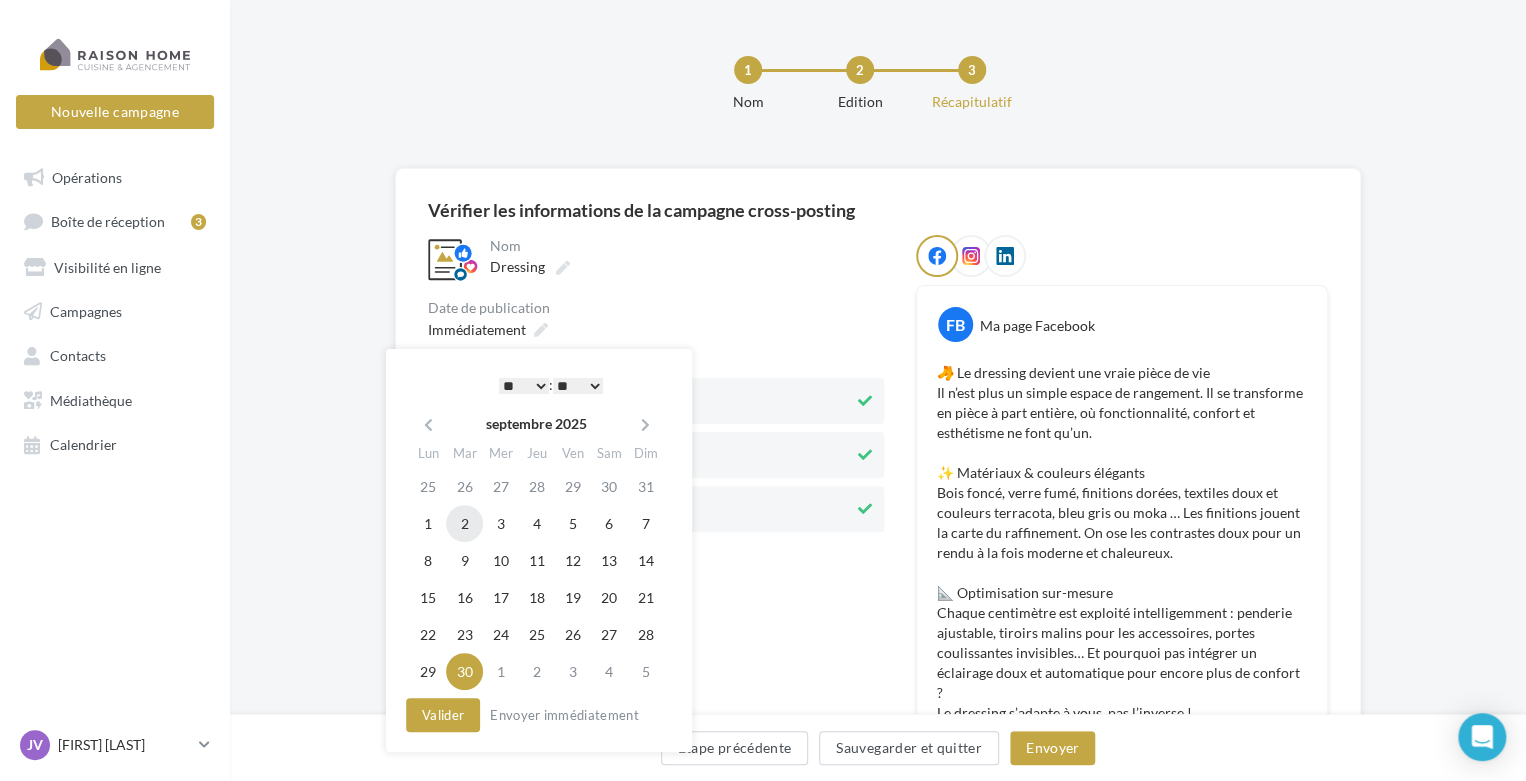 click on "2" at bounding box center (464, 523) 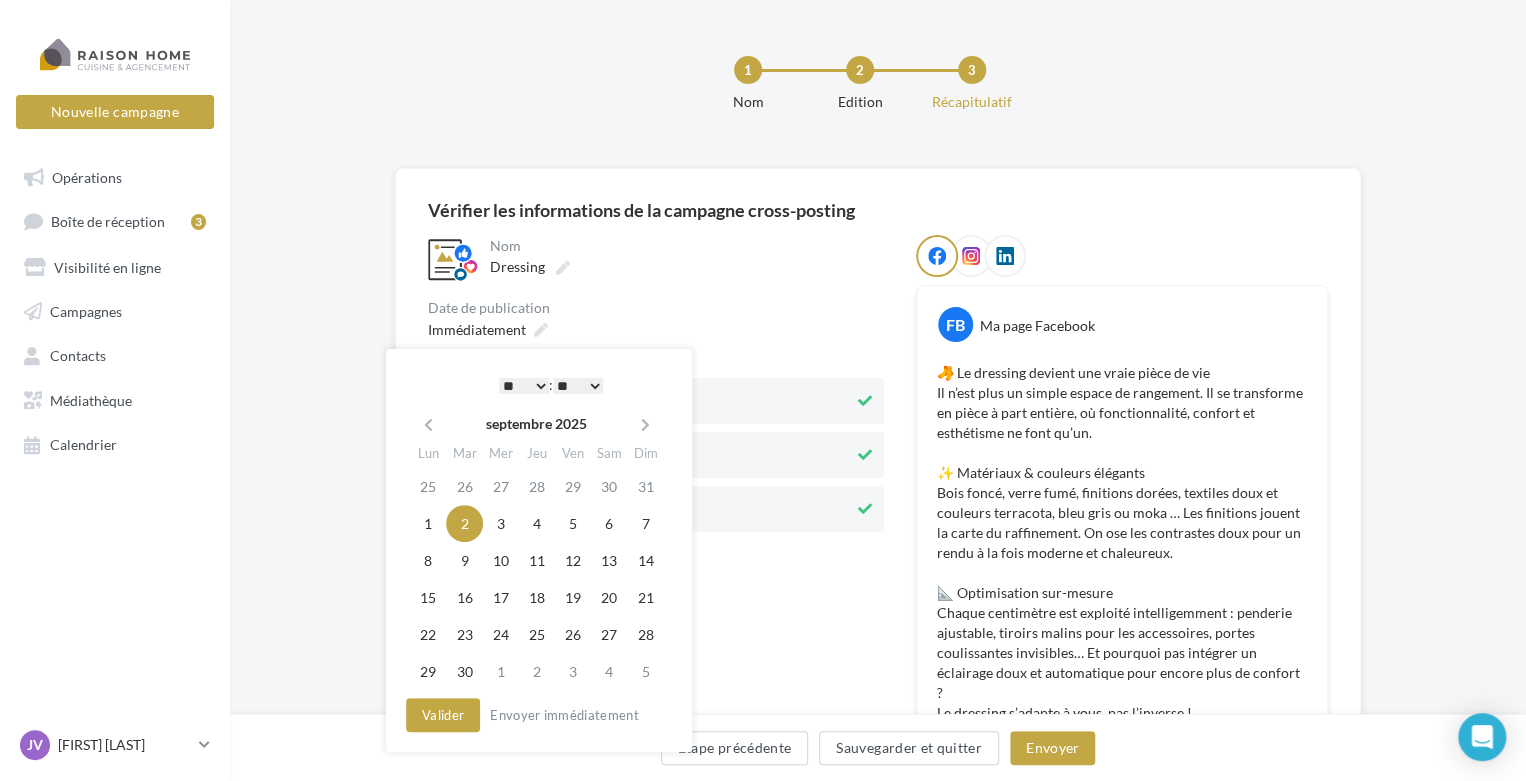 click on "* * * * * * * * * * ** ** ** ** ** ** ** ** ** ** ** ** ** **" at bounding box center [524, 386] 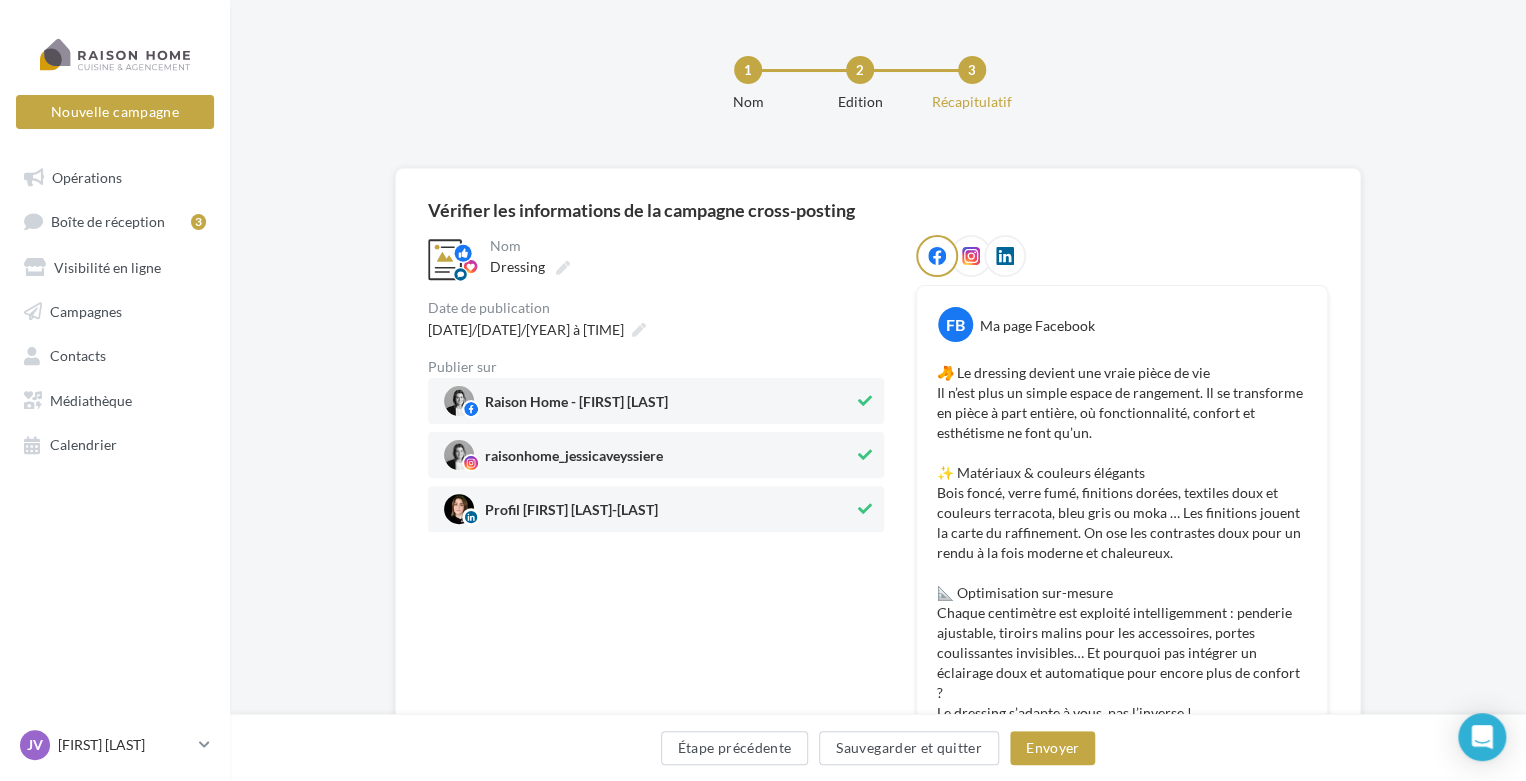 click on "02/09/2025 à 11:00" at bounding box center [656, 329] 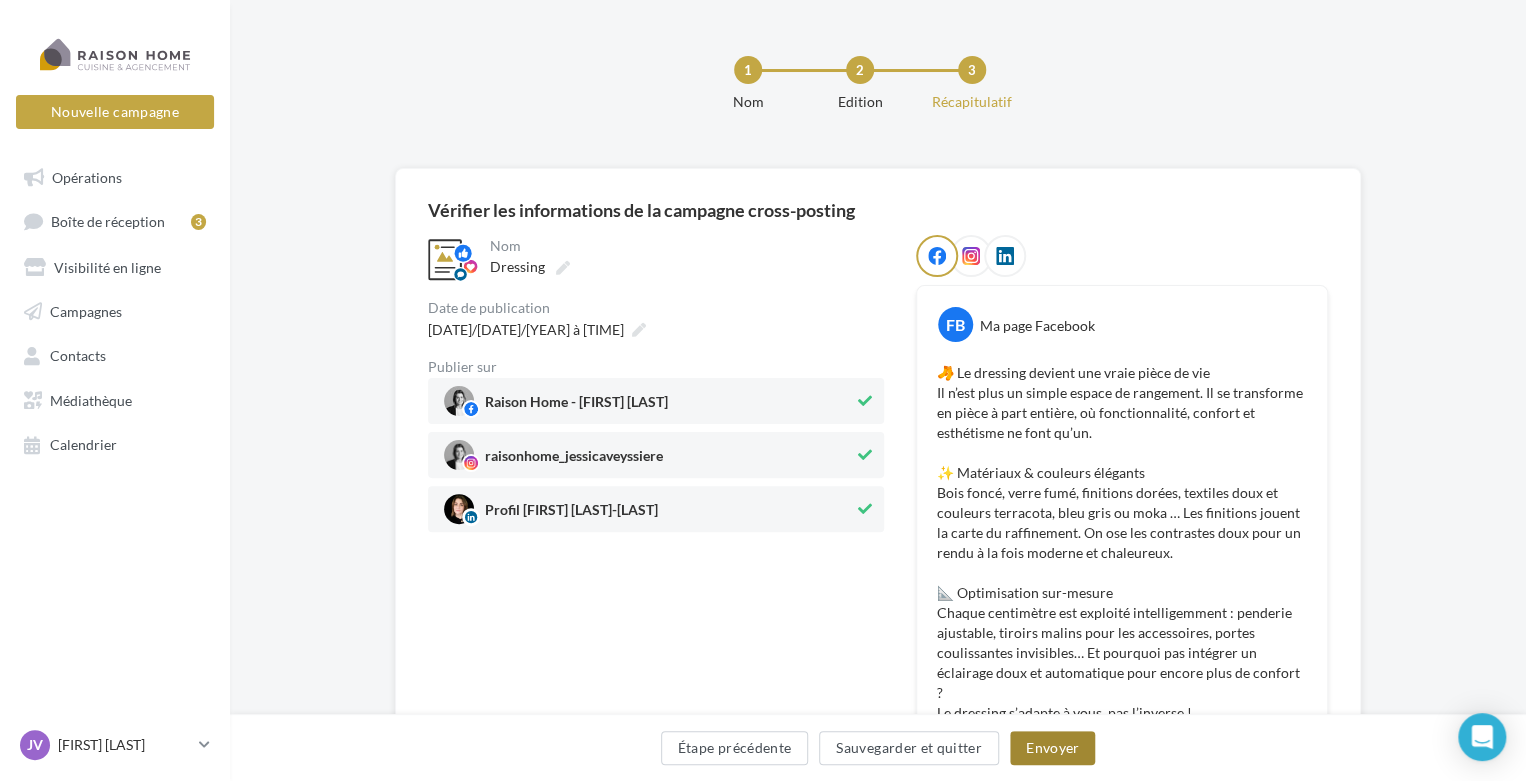 click on "Envoyer" at bounding box center [1052, 748] 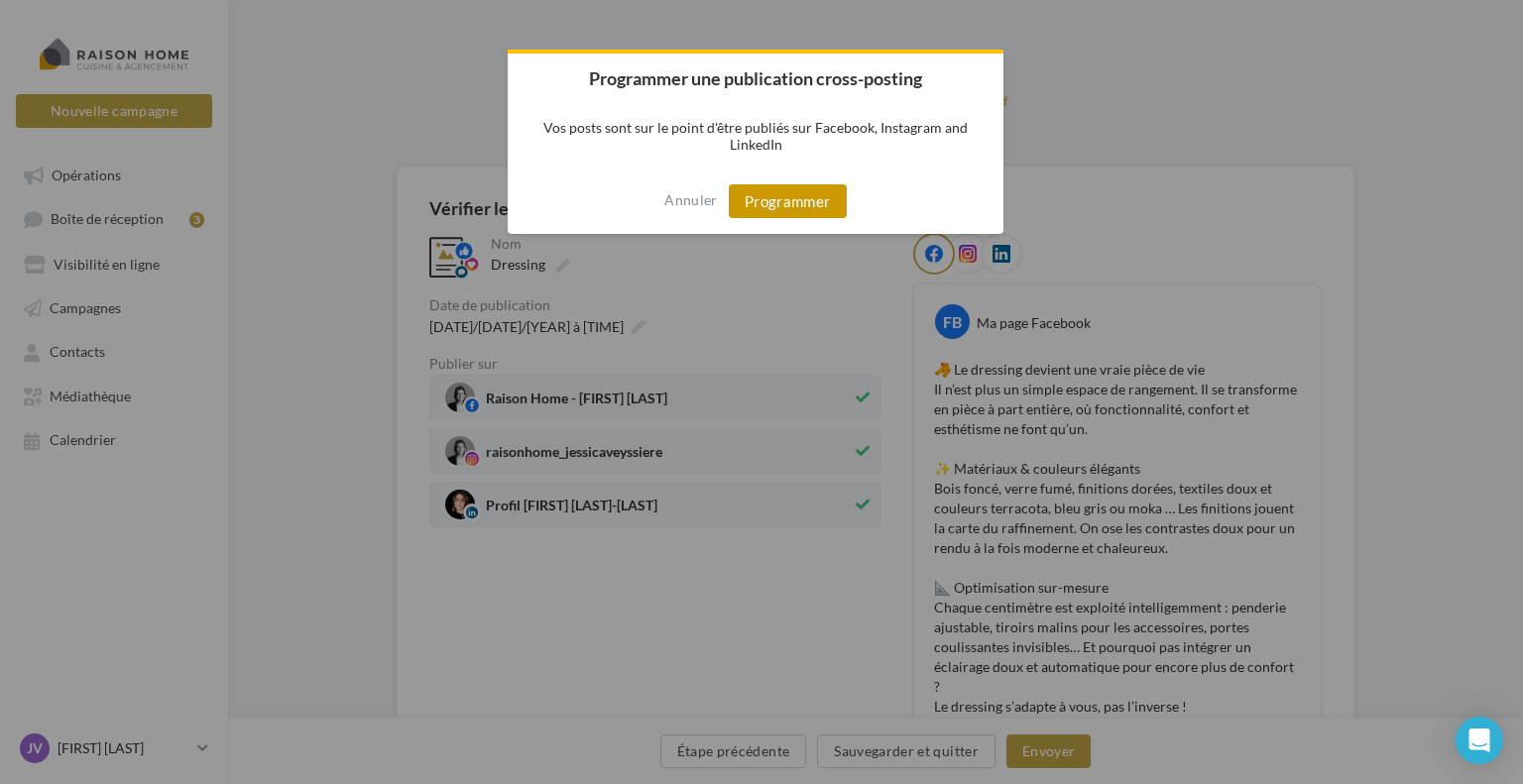 click on "Programmer" at bounding box center (787, 201) 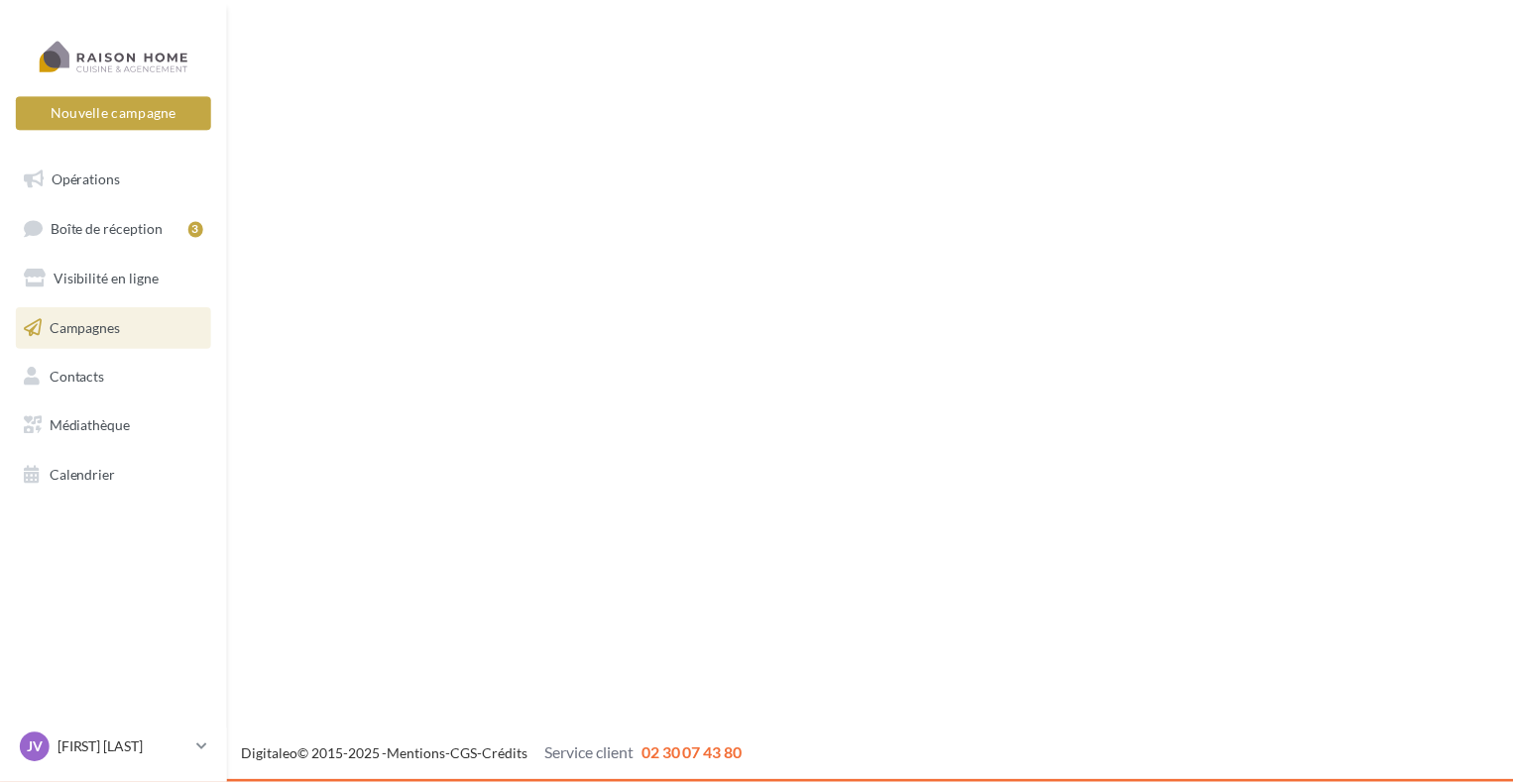 scroll, scrollTop: 0, scrollLeft: 0, axis: both 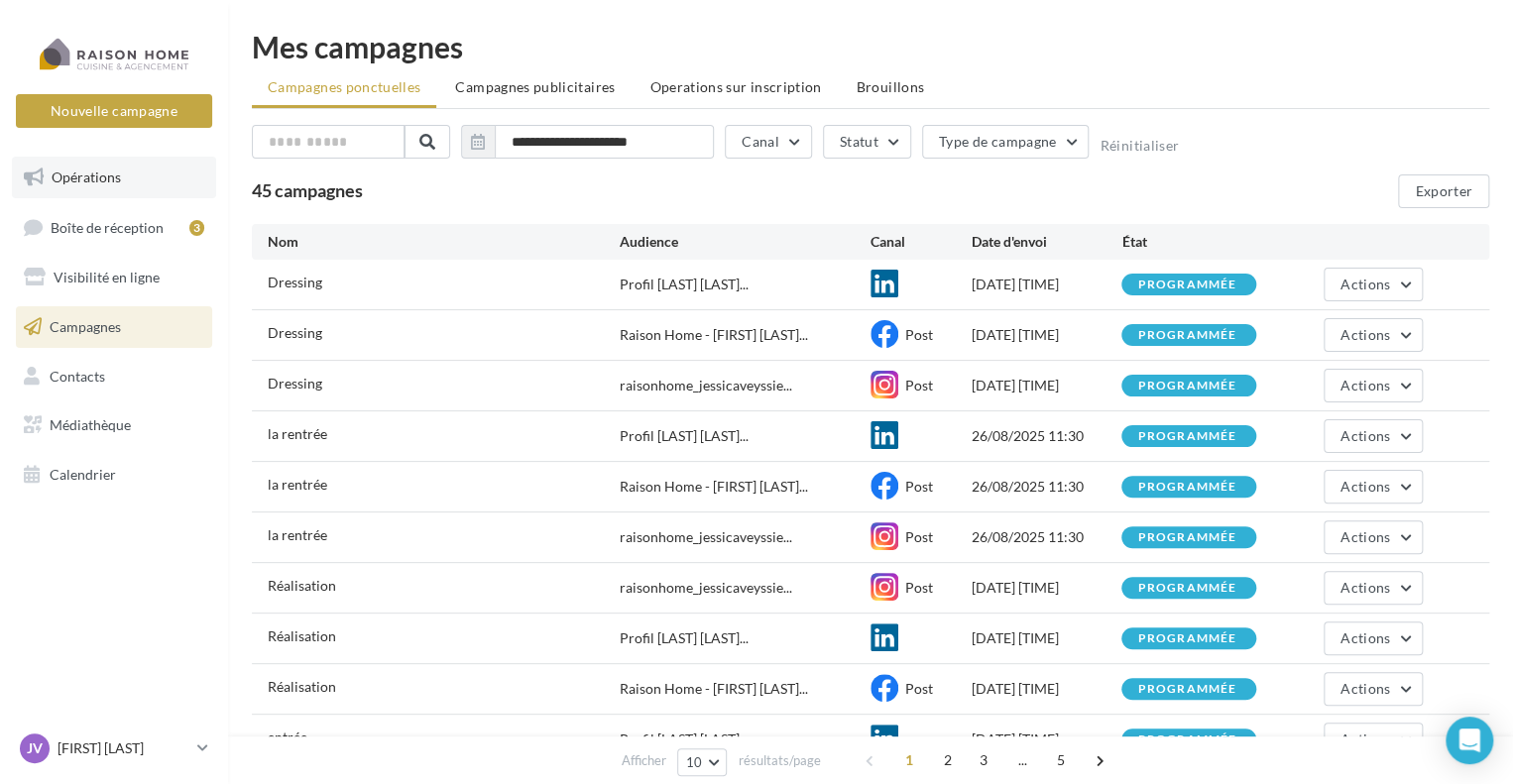 click on "Opérations" at bounding box center [114, 177] 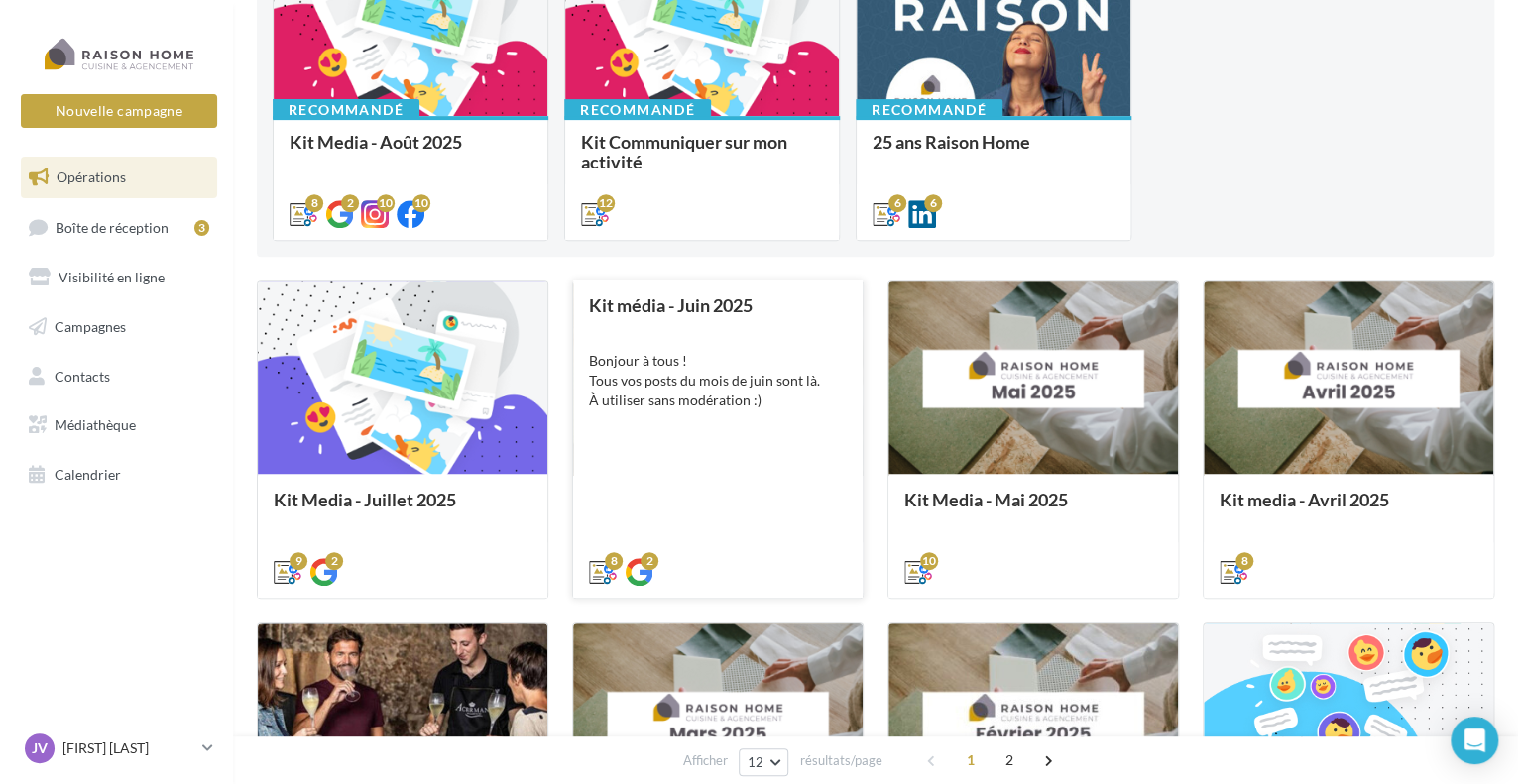 scroll, scrollTop: 296, scrollLeft: 0, axis: vertical 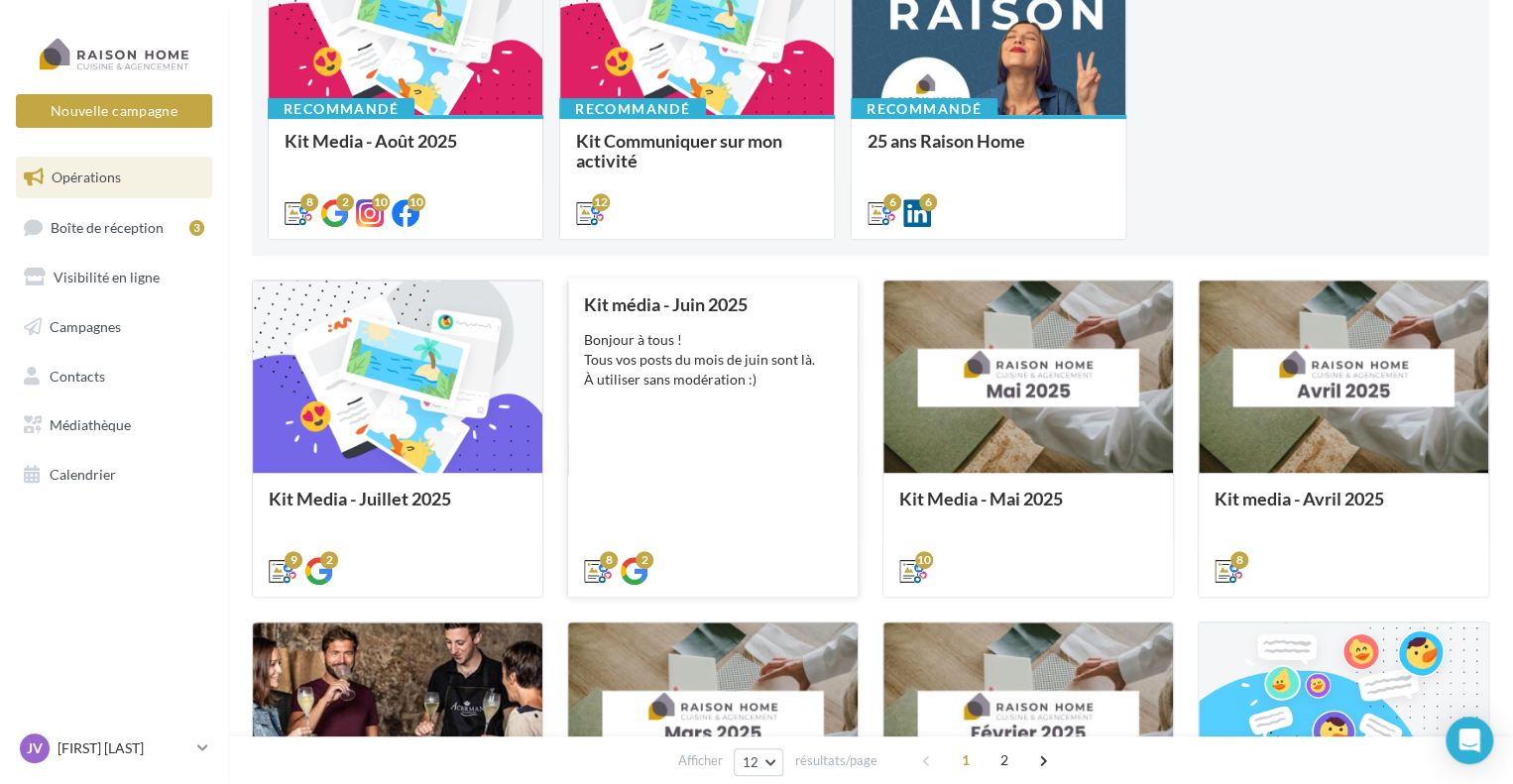 click on "Kit média - Juin 2025        Bonjour à tous !
Tous vos posts du mois de juin sont là.
À utiliser sans modération :)" at bounding box center (713, 436) 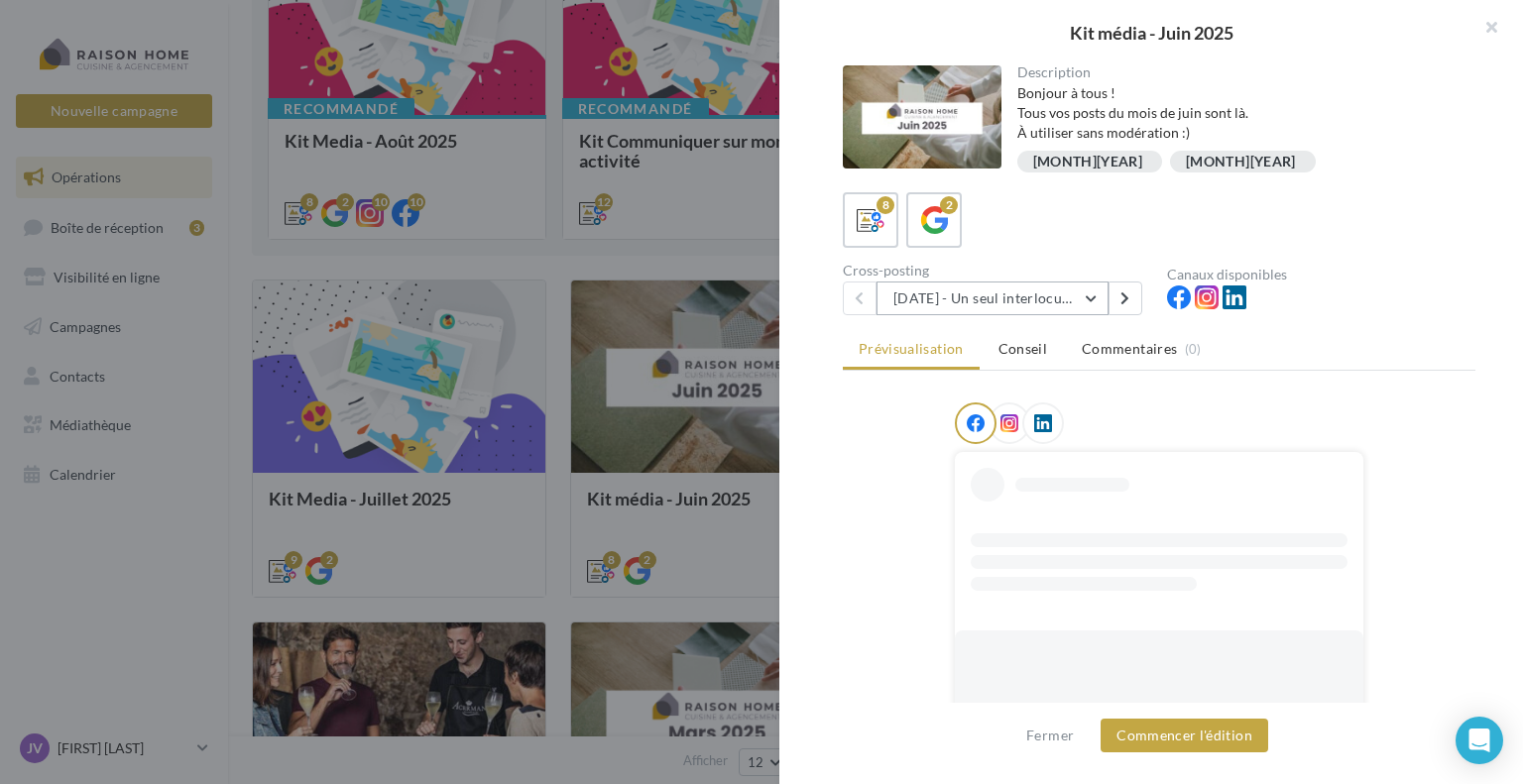 click on "03/06 - Un seul interlocuteur pour votre projet" at bounding box center [993, 298] 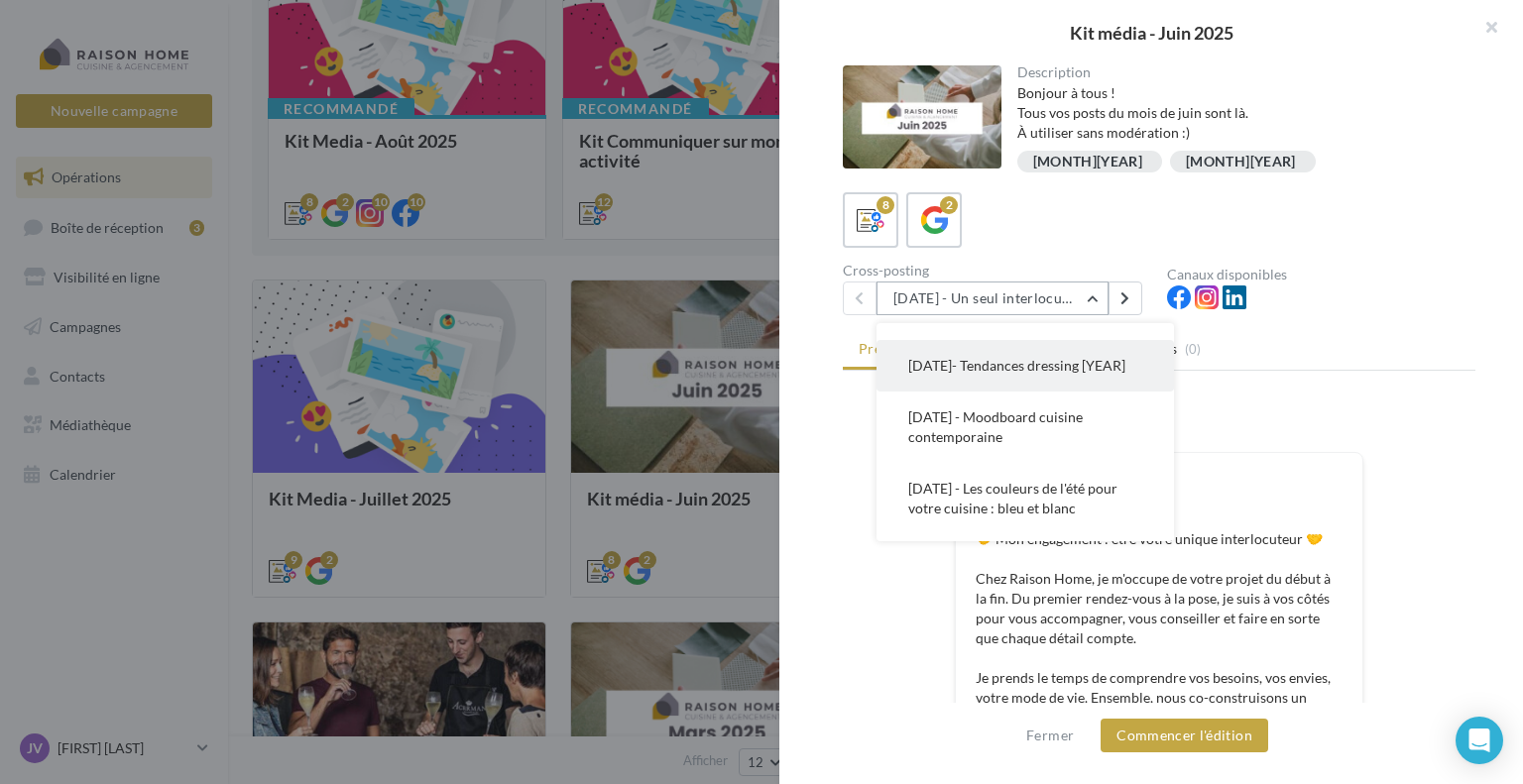 scroll, scrollTop: 135, scrollLeft: 0, axis: vertical 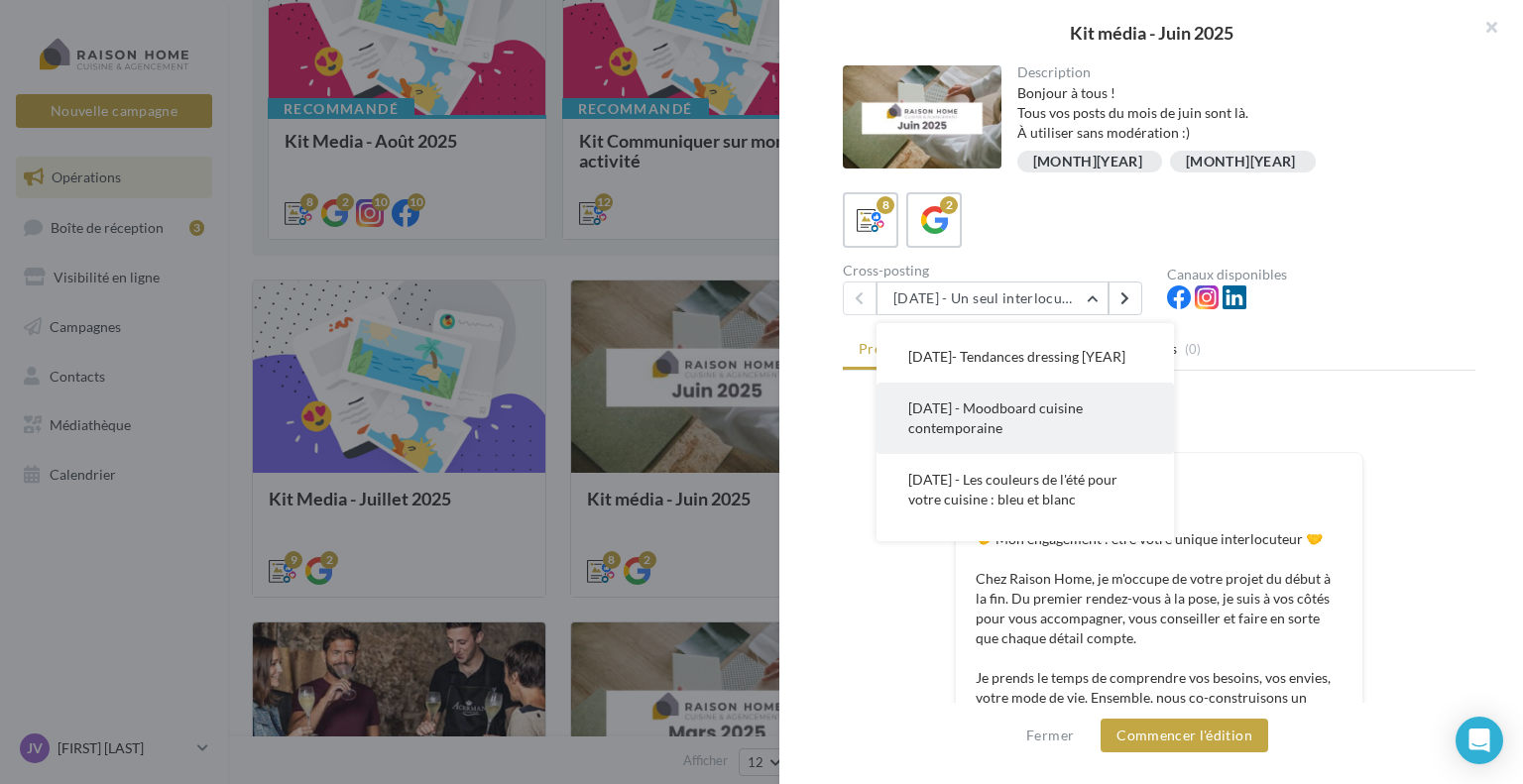 click on "12/06 - Moodboard cuisine contemporaine" at bounding box center (1025, 418) 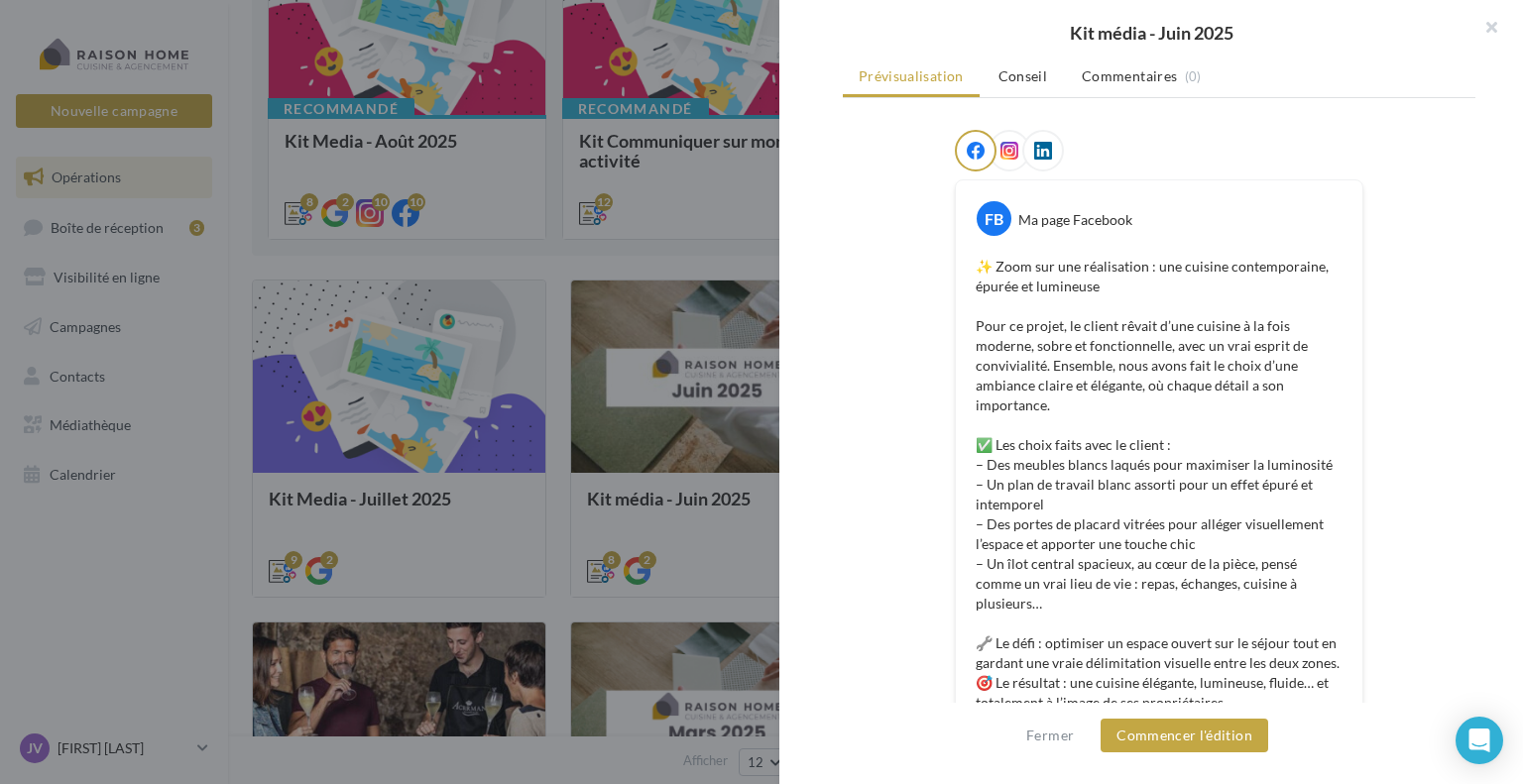 scroll, scrollTop: 272, scrollLeft: 0, axis: vertical 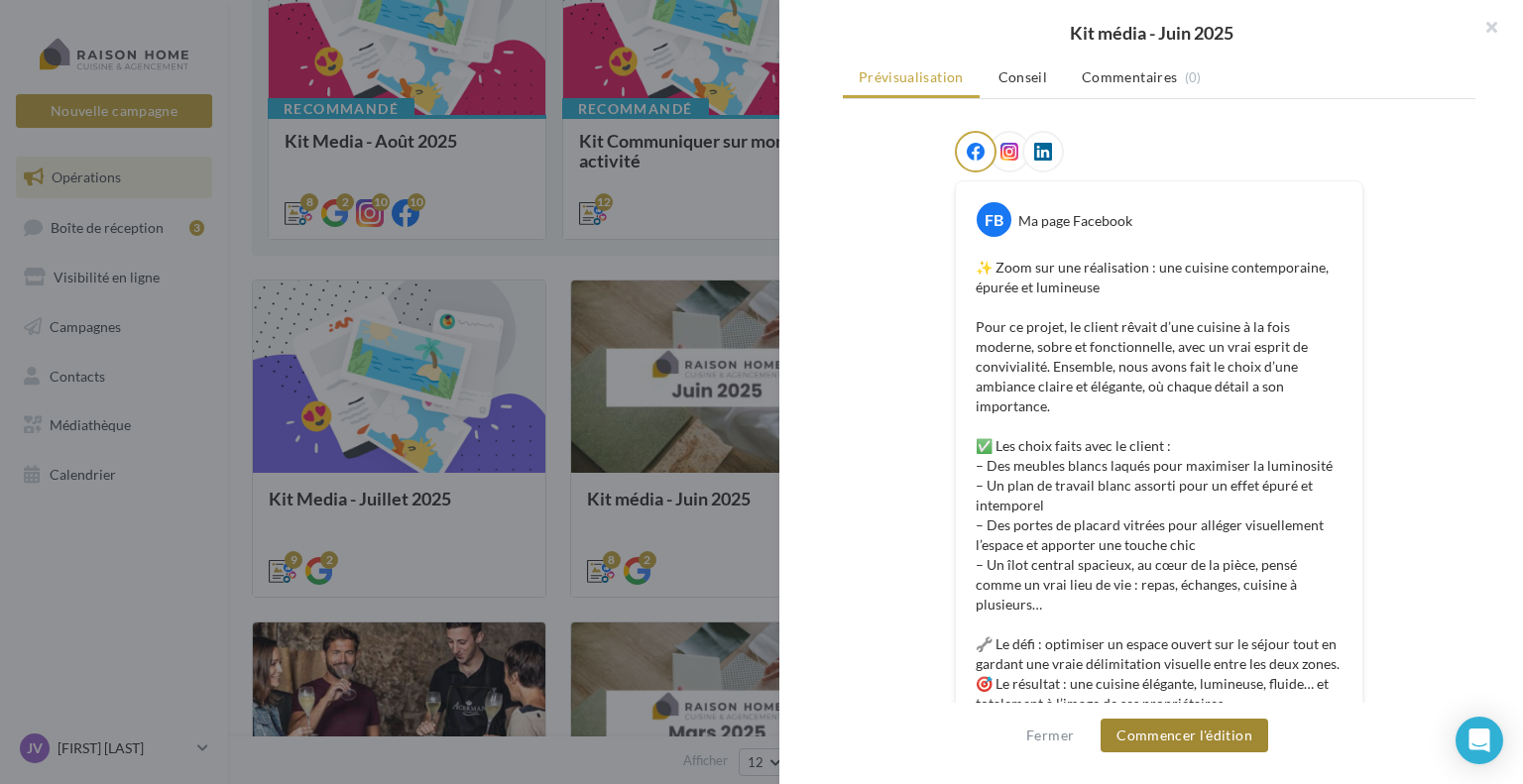 click on "Commencer l'édition" at bounding box center (1184, 735) 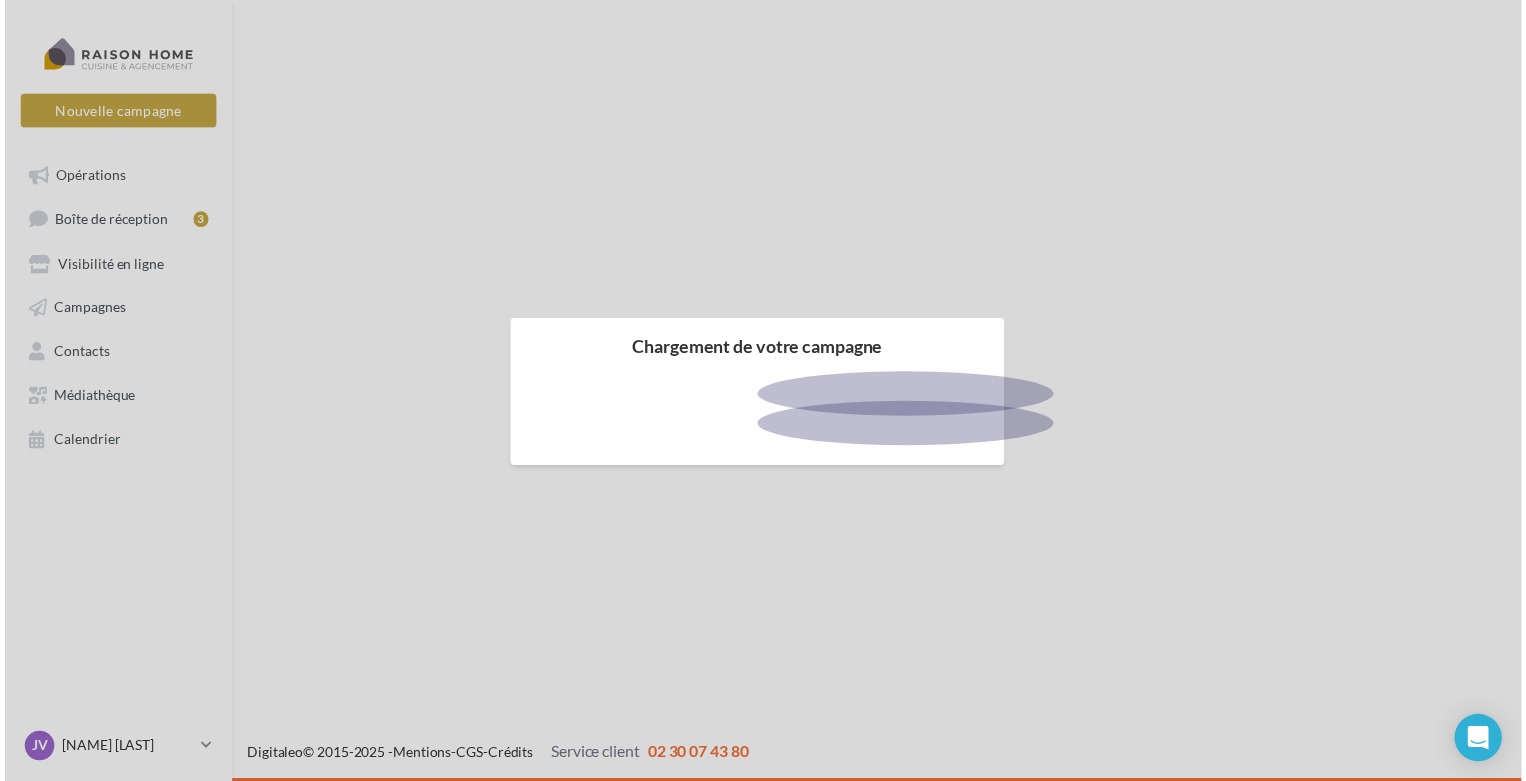 scroll, scrollTop: 0, scrollLeft: 0, axis: both 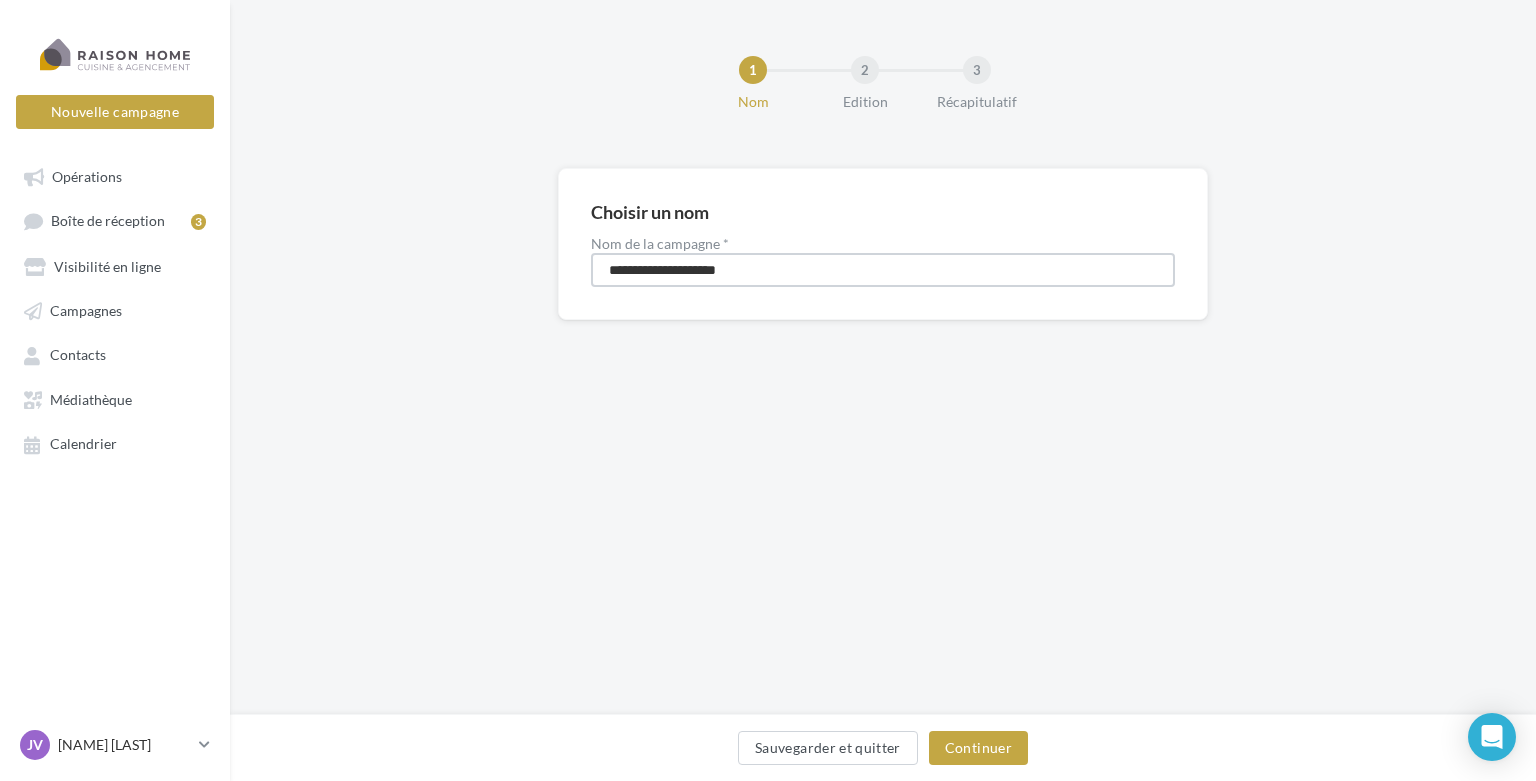 click on "**********" at bounding box center [883, 270] 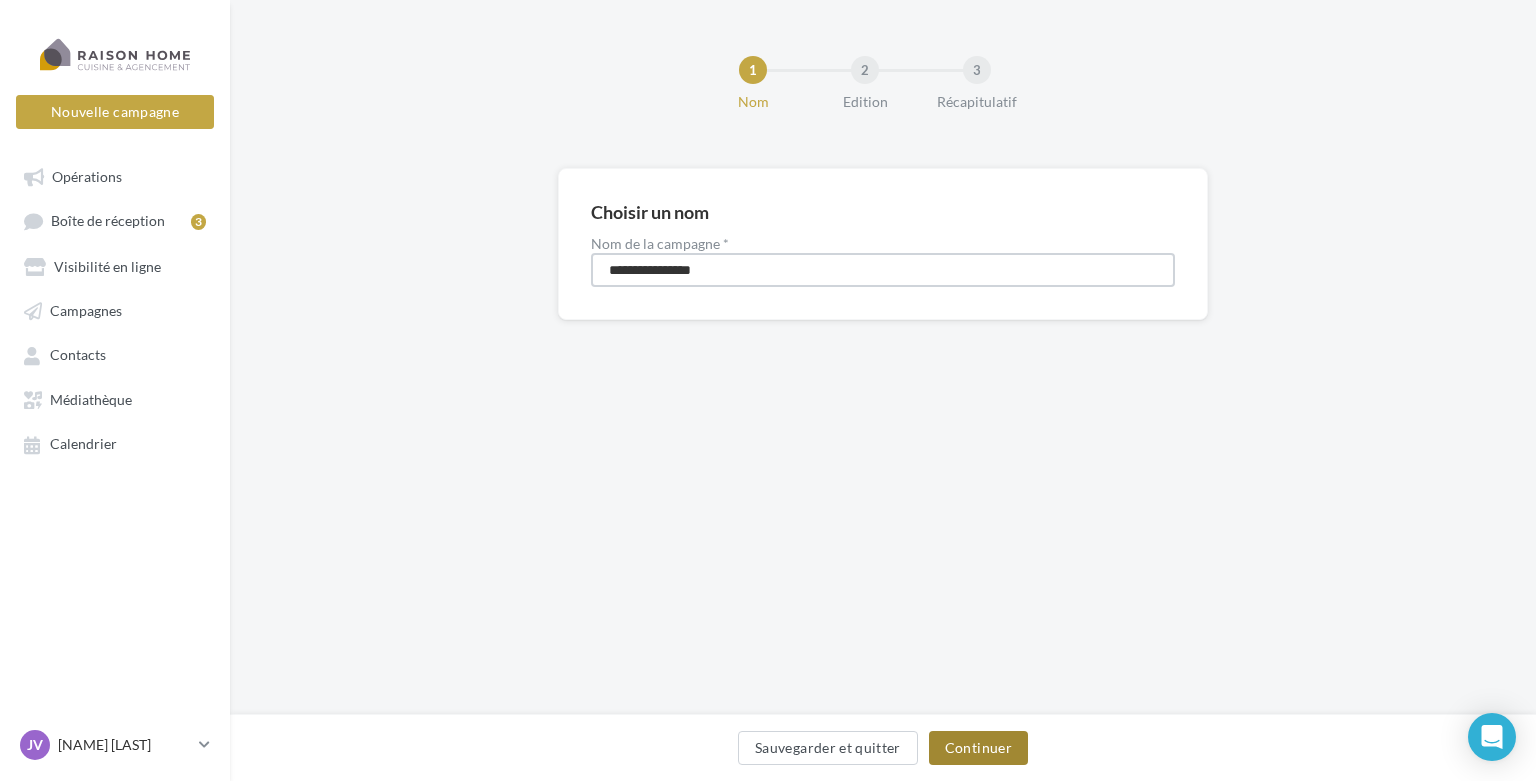 type on "**********" 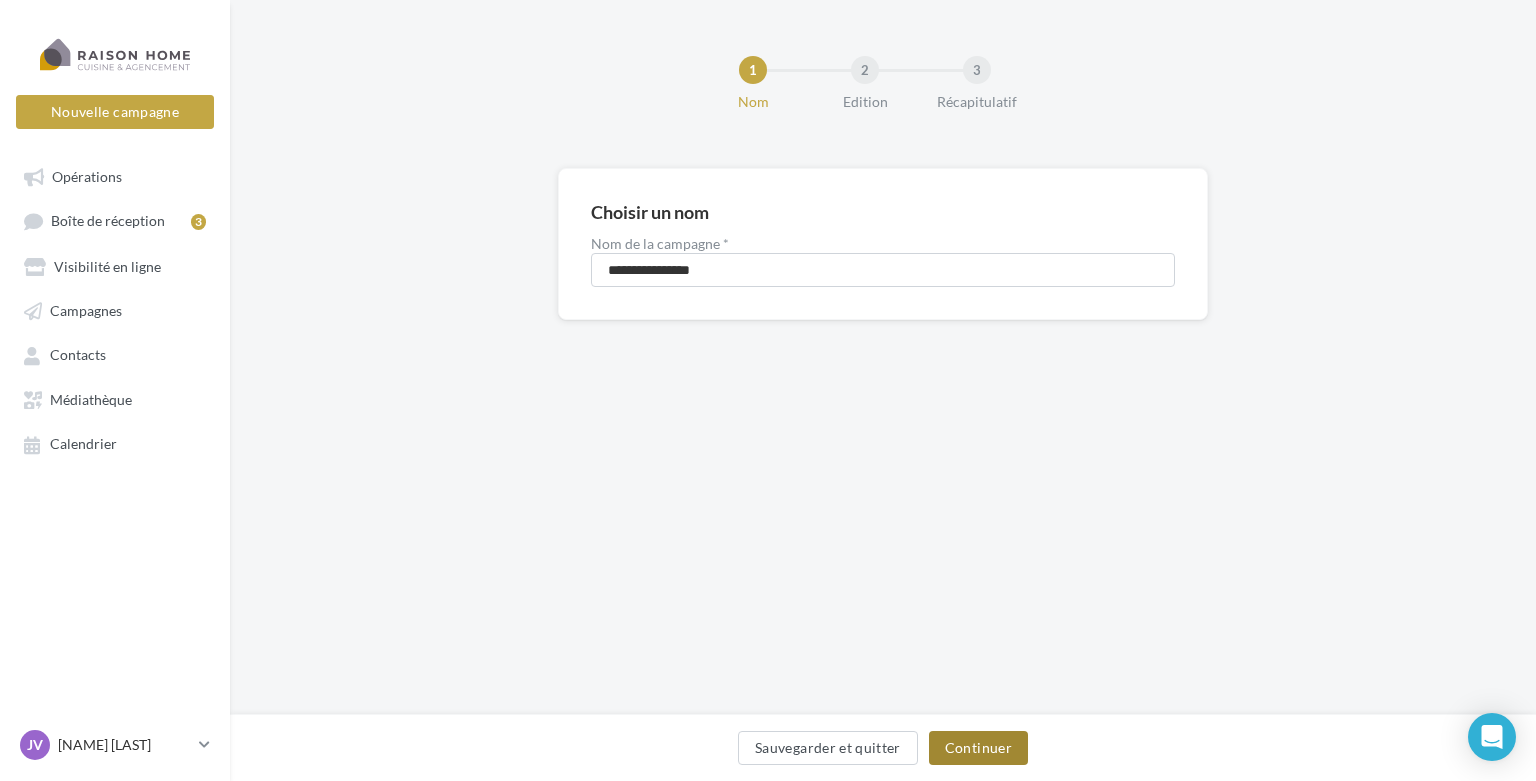 click on "Continuer" at bounding box center (978, 748) 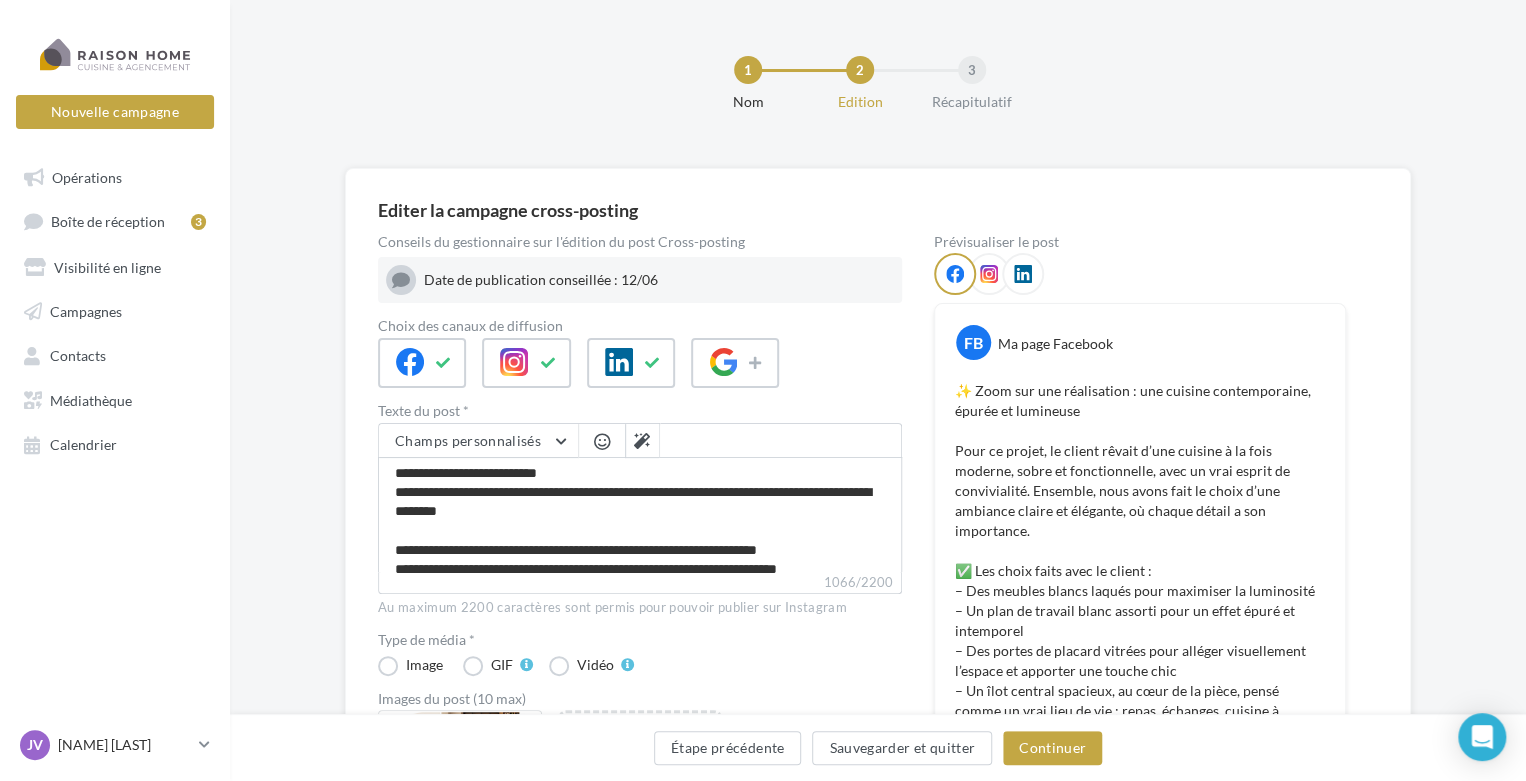 scroll, scrollTop: 280, scrollLeft: 0, axis: vertical 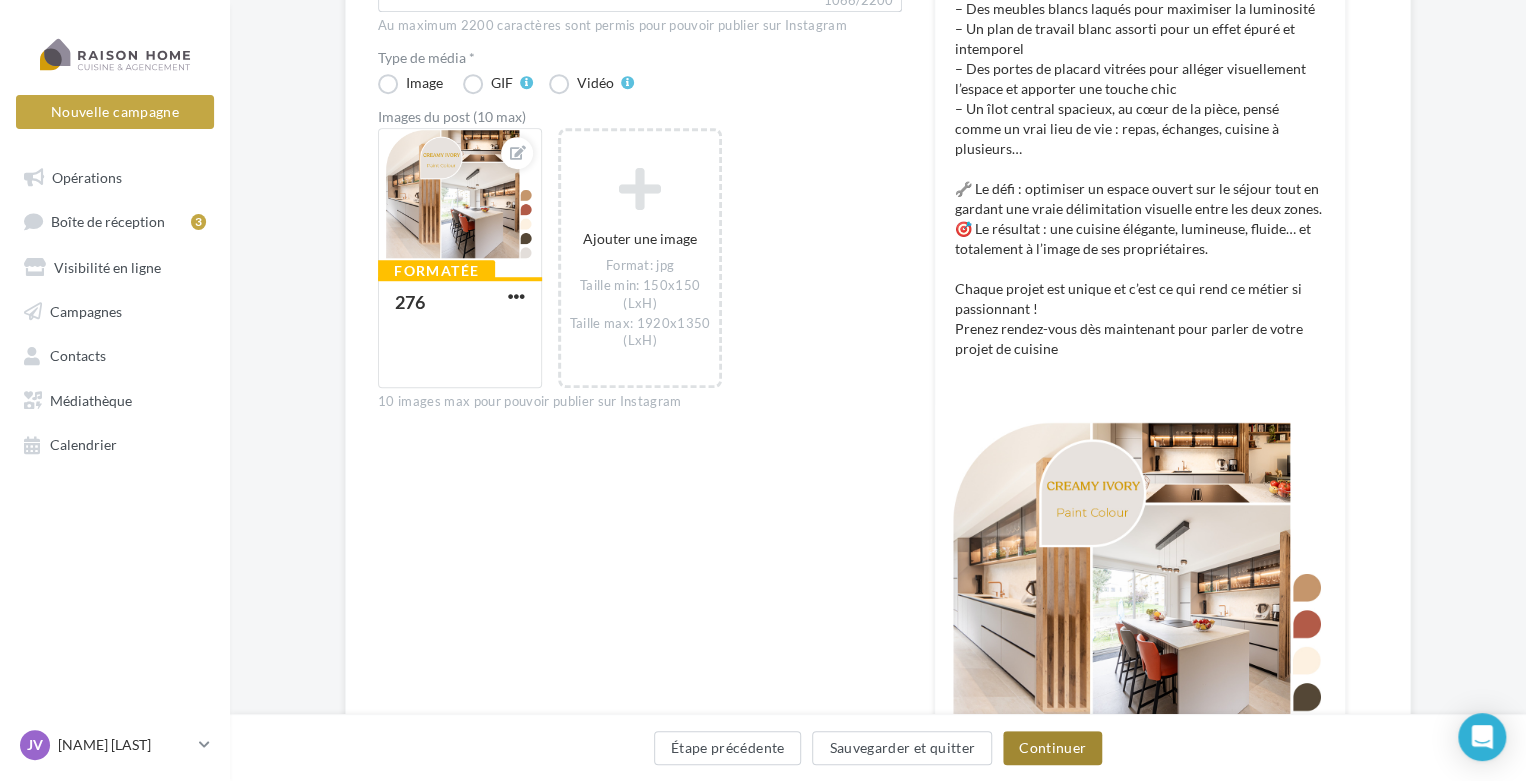 click on "Continuer" at bounding box center [1052, 748] 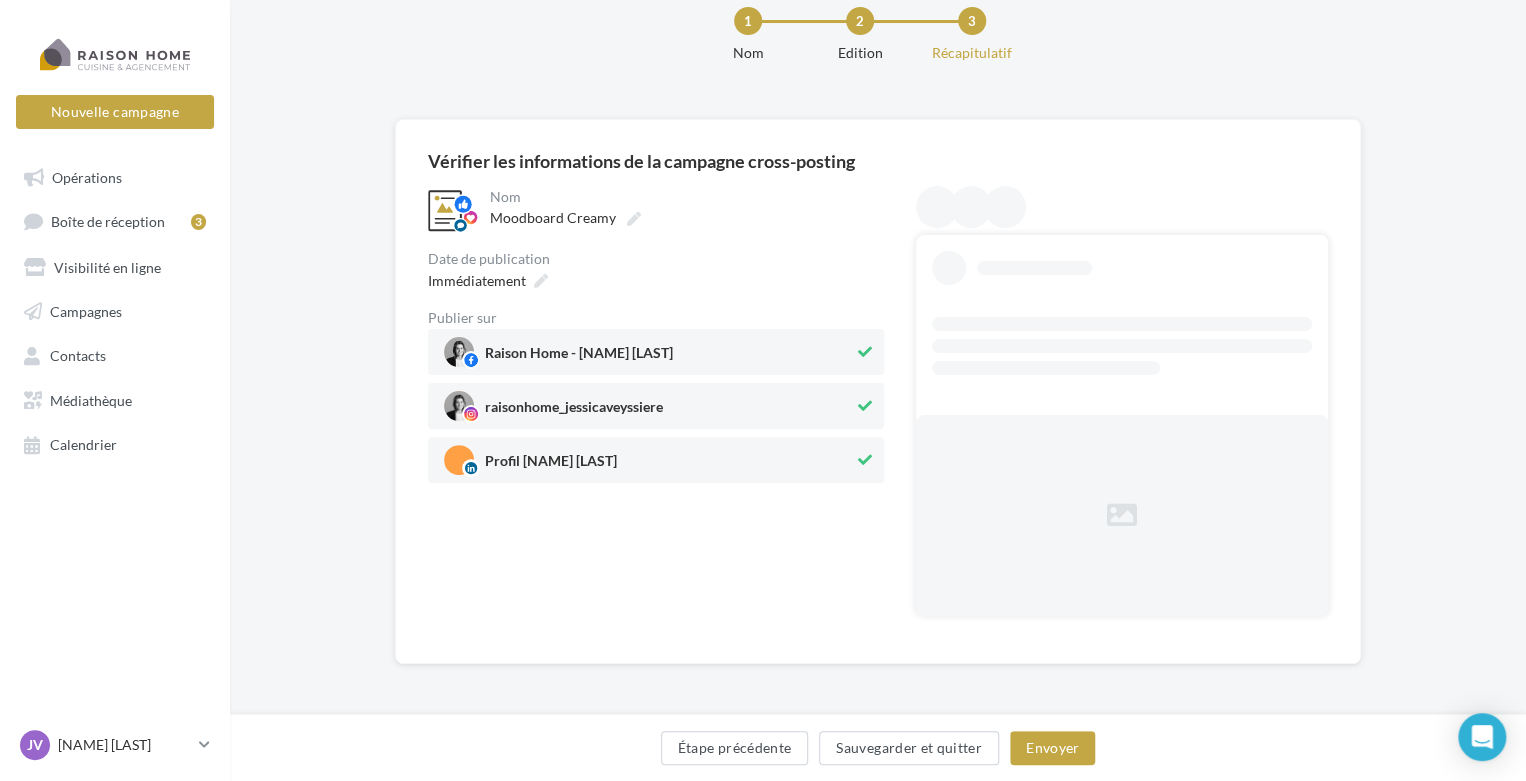 scroll, scrollTop: 0, scrollLeft: 0, axis: both 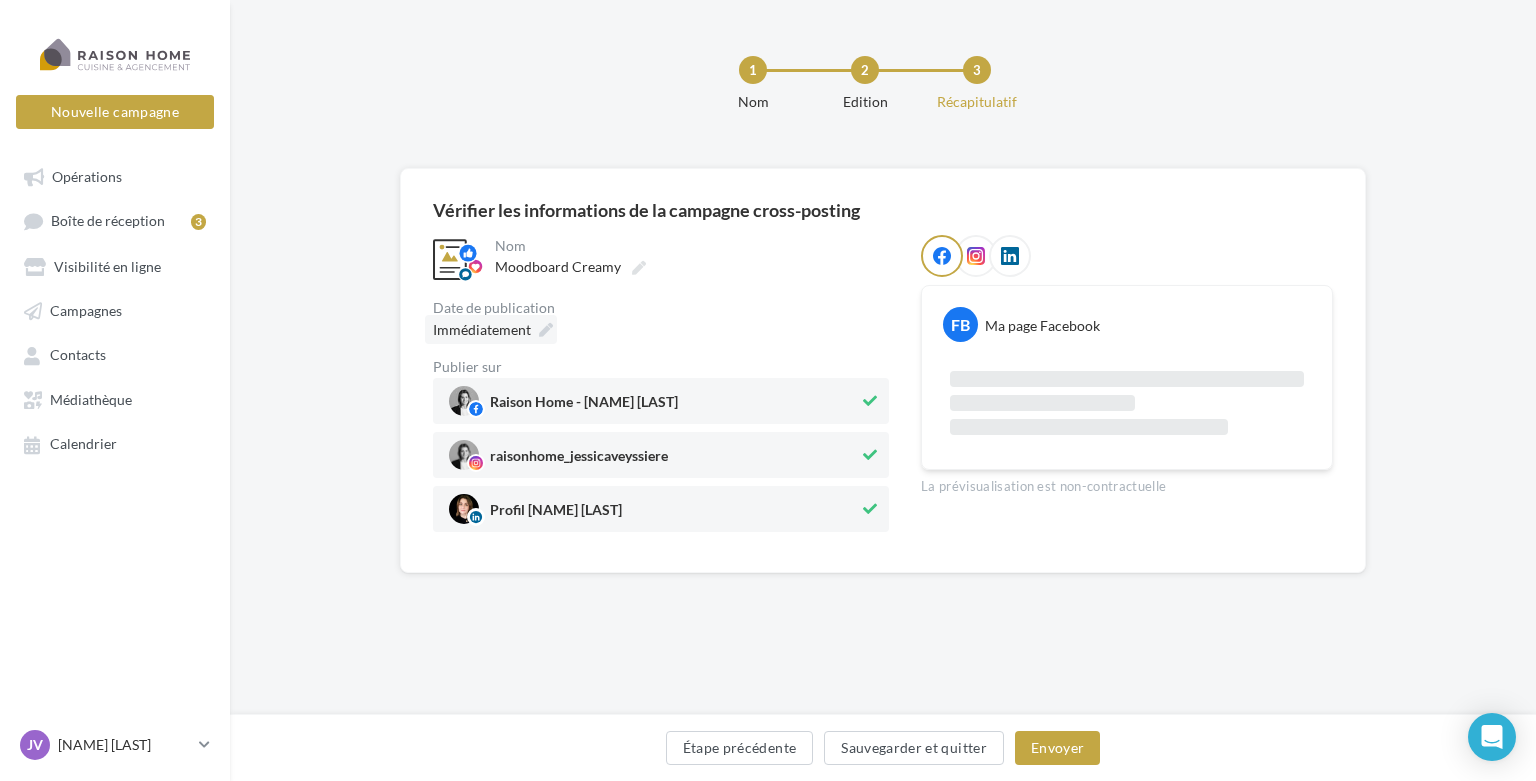 click at bounding box center [546, 330] 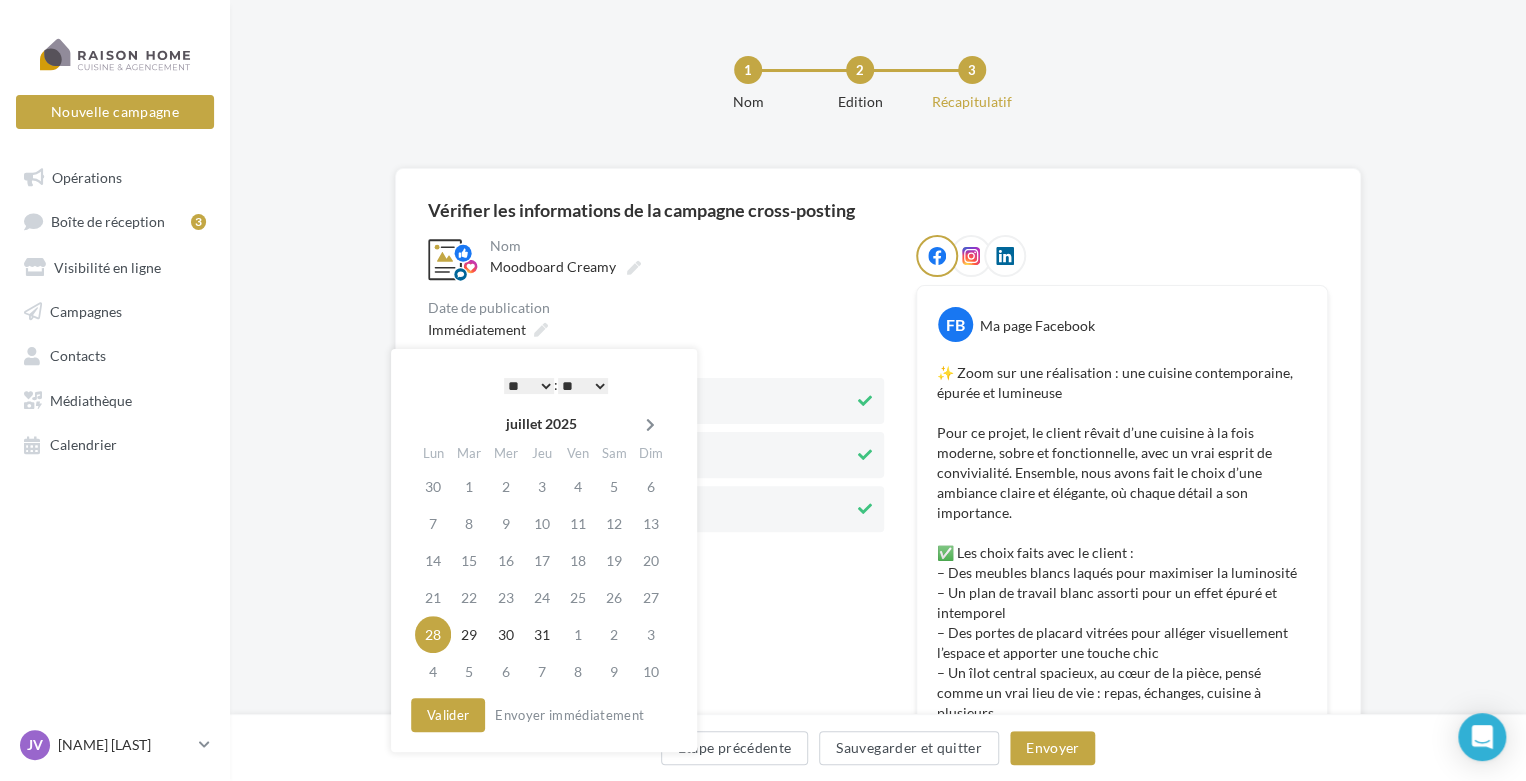 click at bounding box center (650, 425) 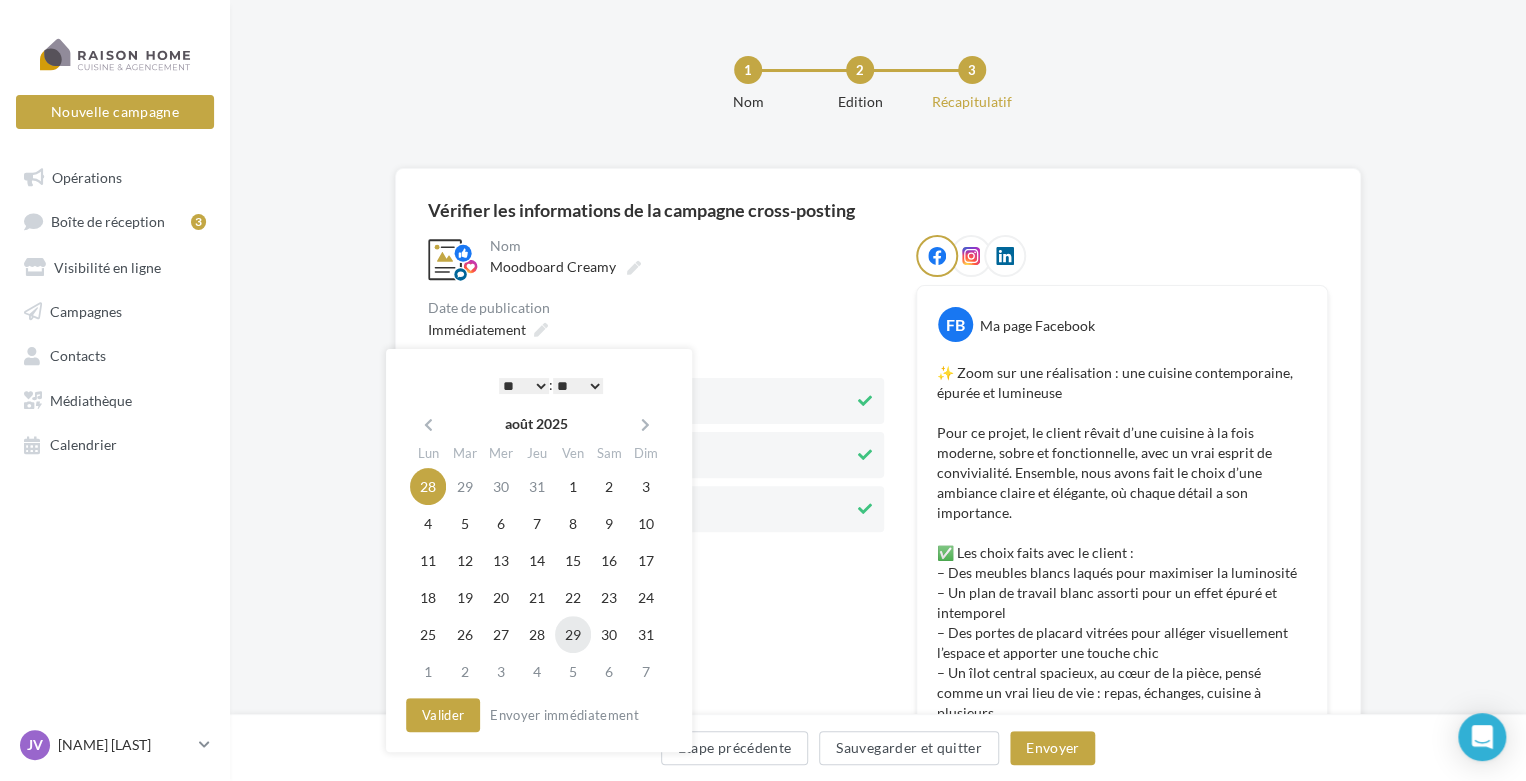 click on "29" at bounding box center (573, 634) 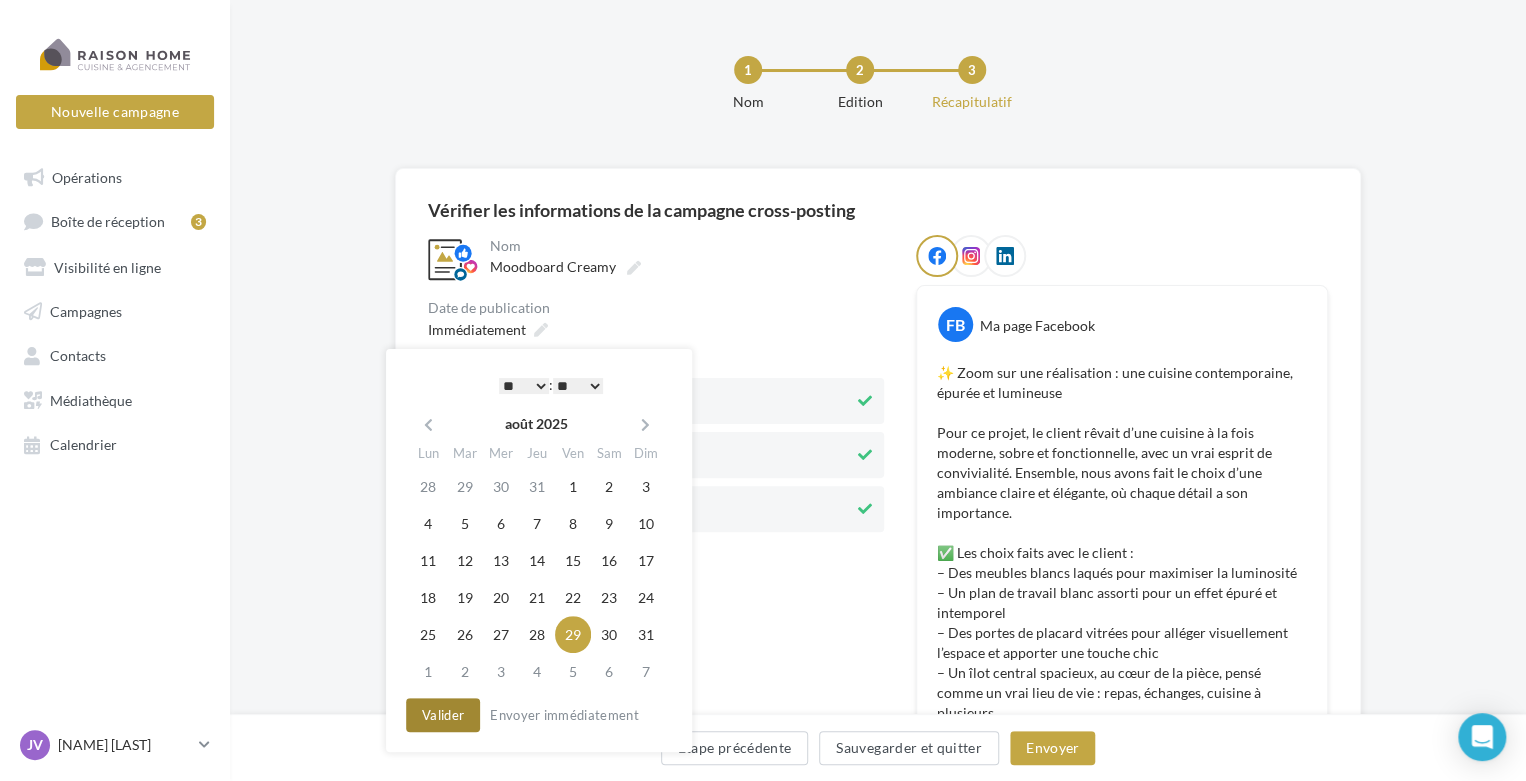 click on "Valider" at bounding box center (443, 715) 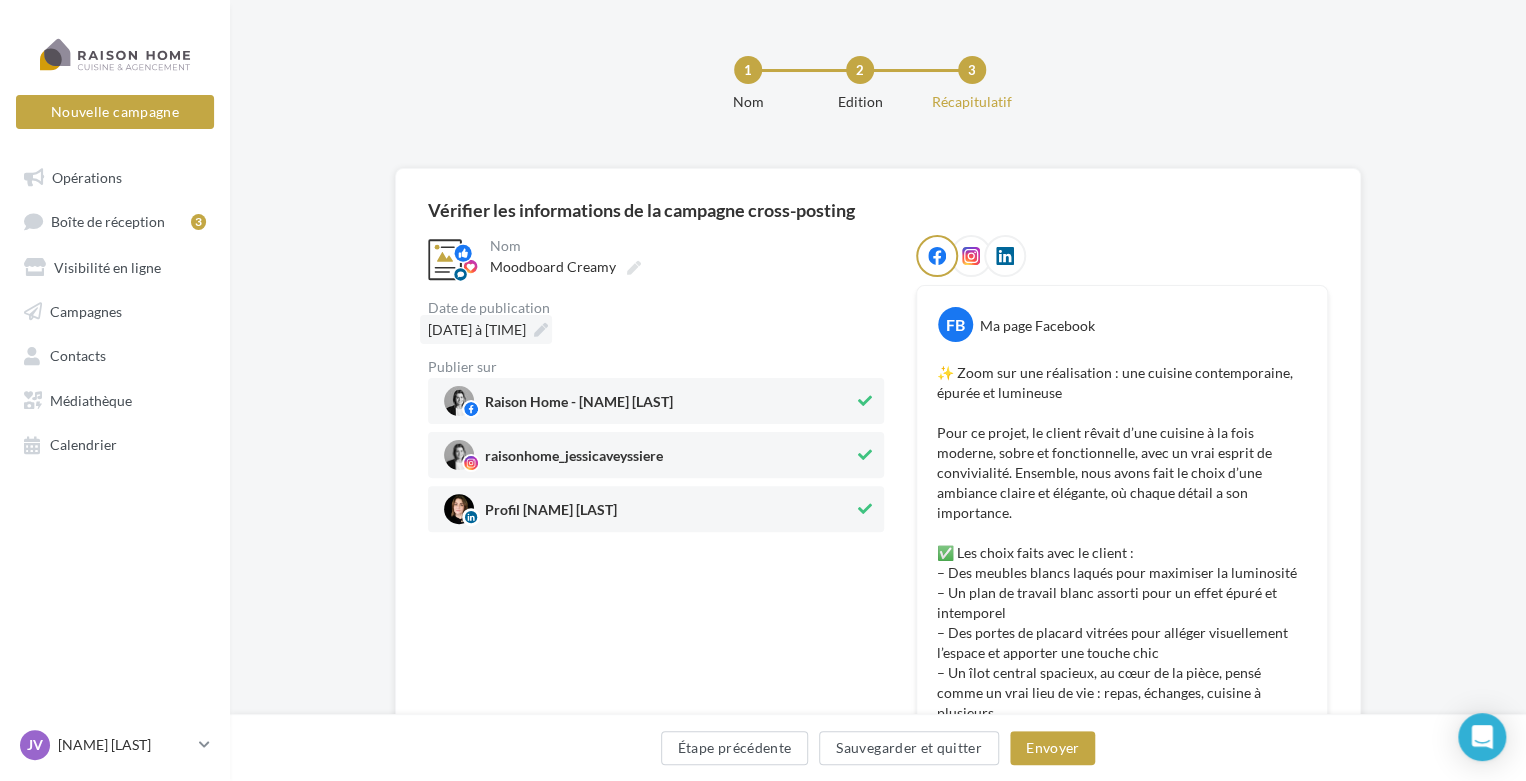 click on "[DATE] à [TIME]" at bounding box center [486, 329] 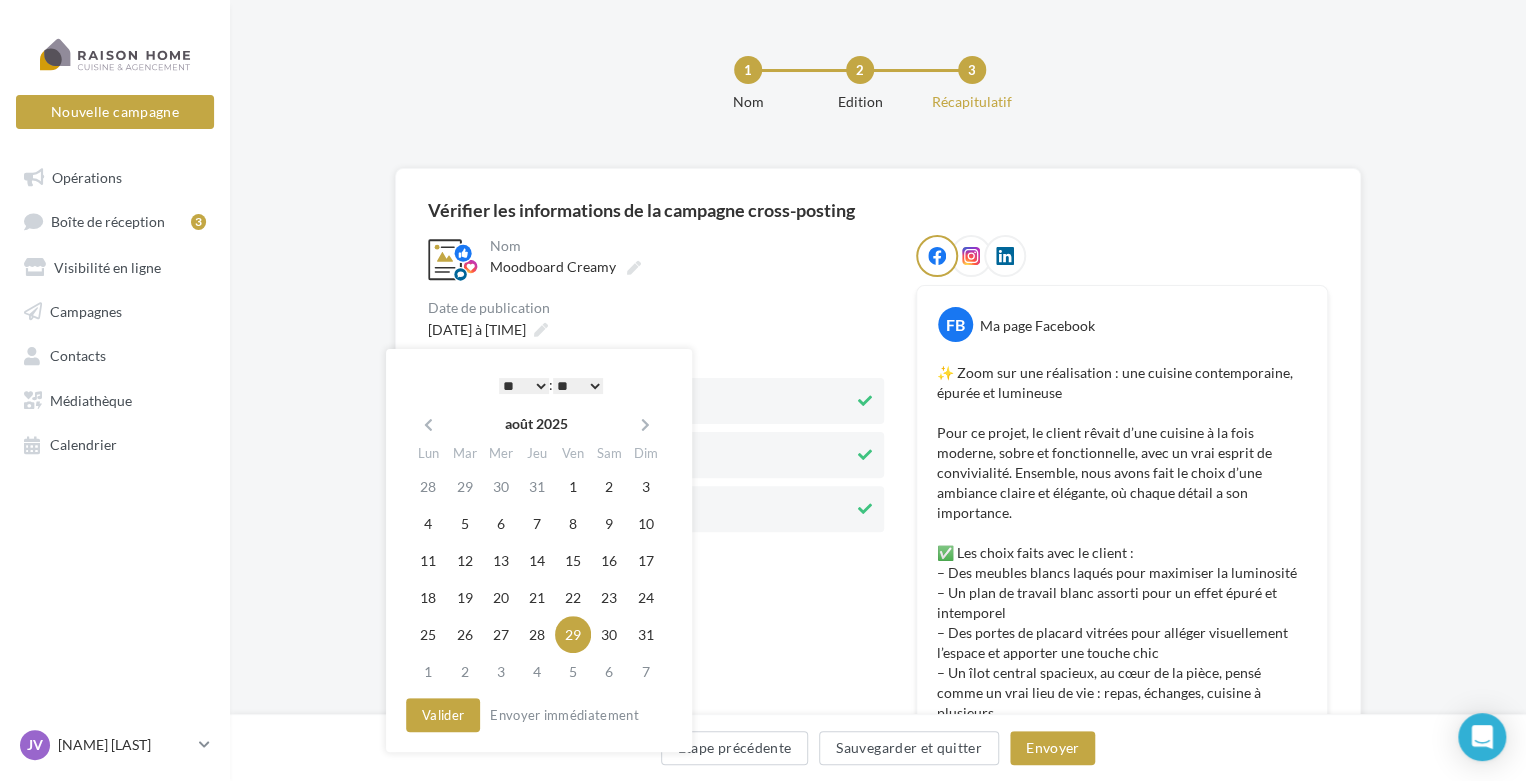 click on "* * * * * * * * * * ** ** ** ** ** ** ** ** ** ** ** ** ** **" at bounding box center [524, 386] 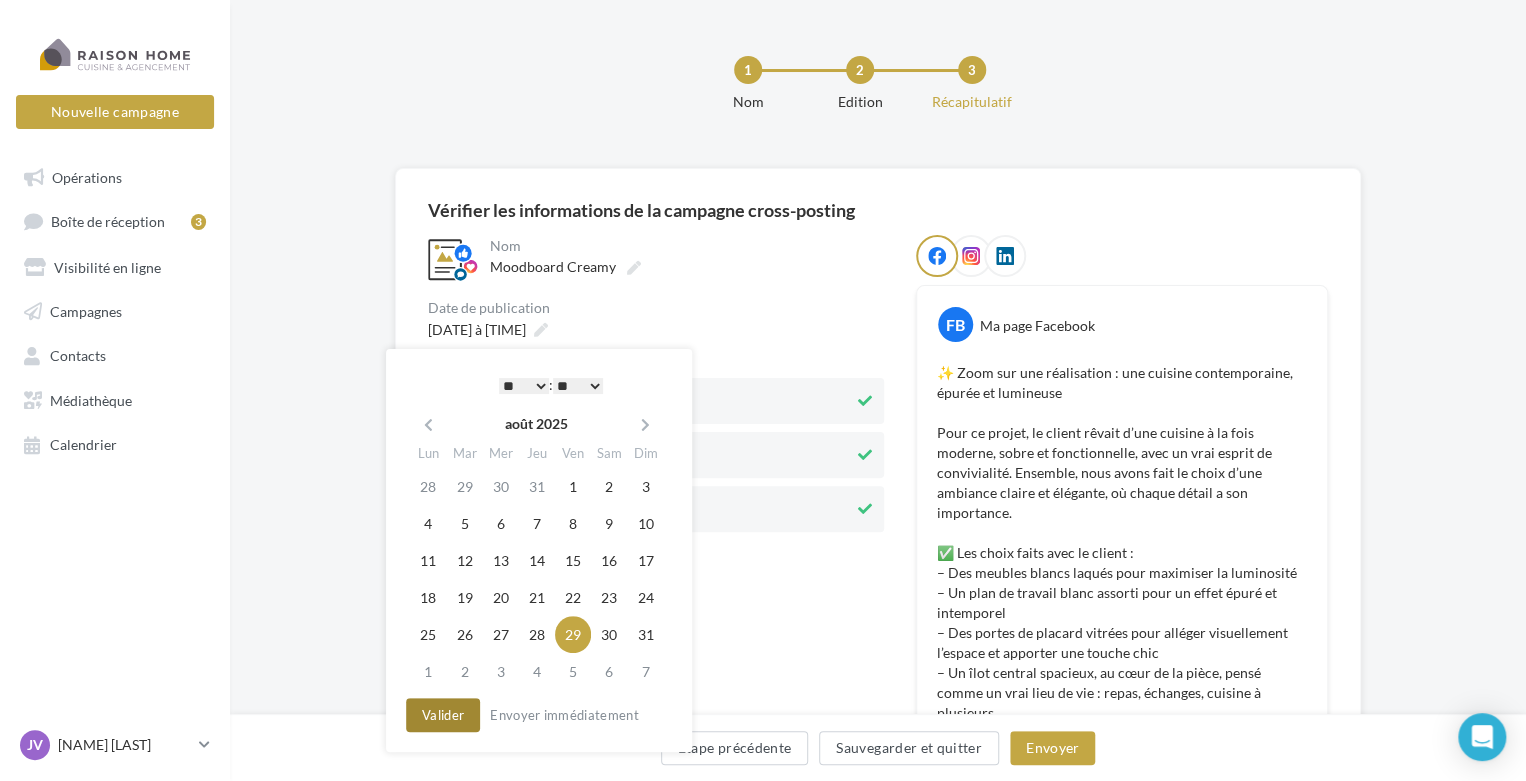 click on "Valider" at bounding box center [443, 715] 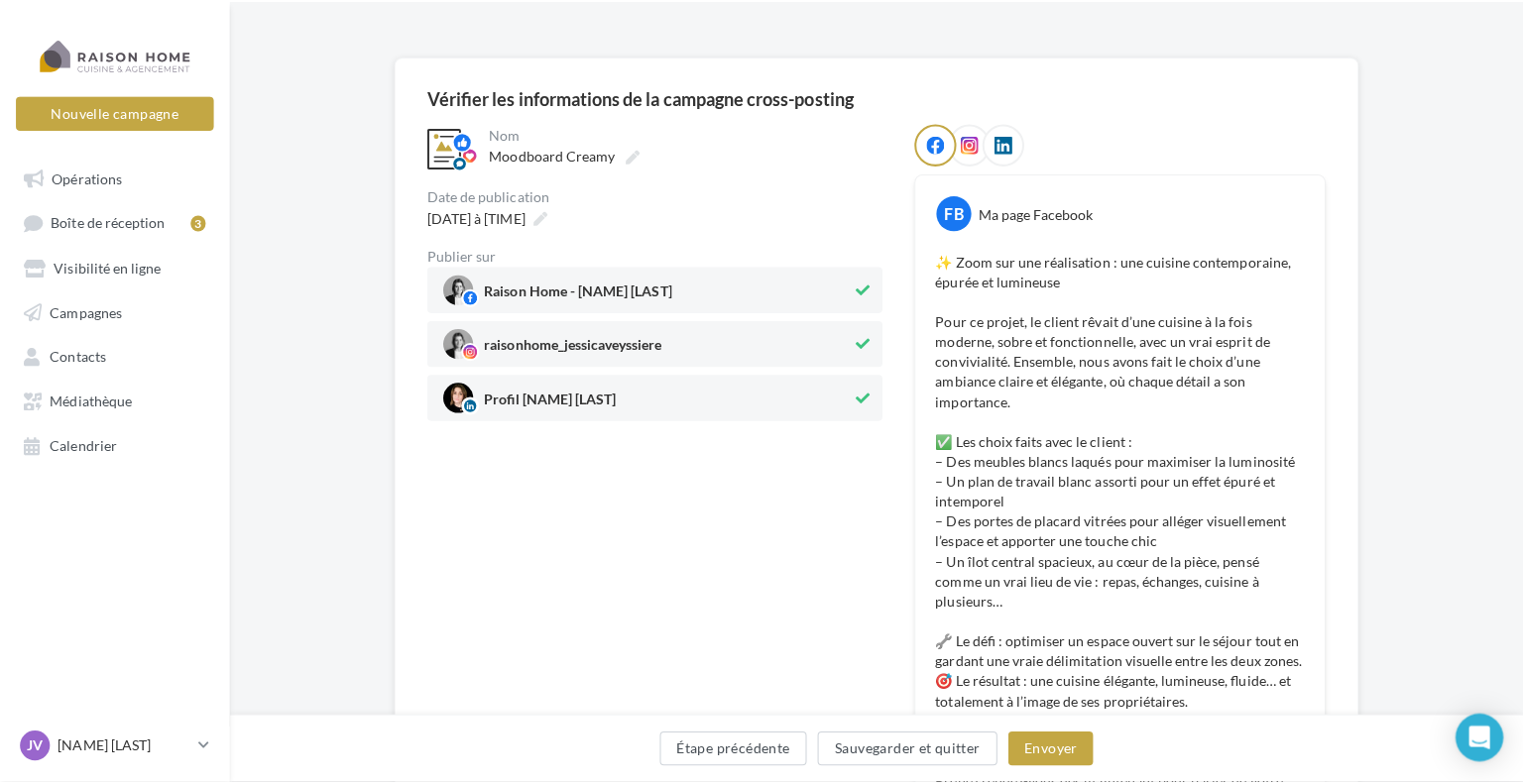 scroll, scrollTop: 113, scrollLeft: 0, axis: vertical 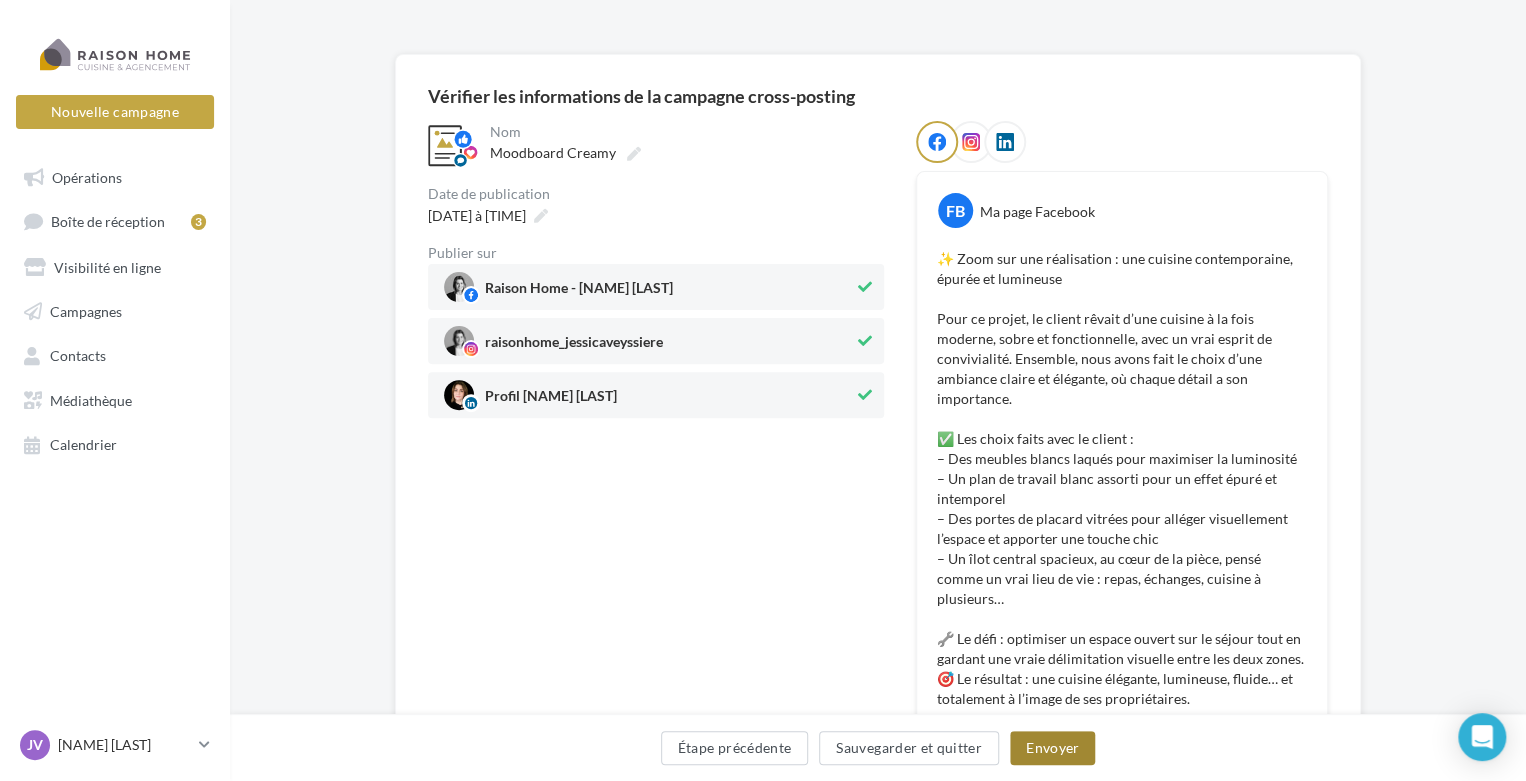 click on "Envoyer" at bounding box center [1052, 748] 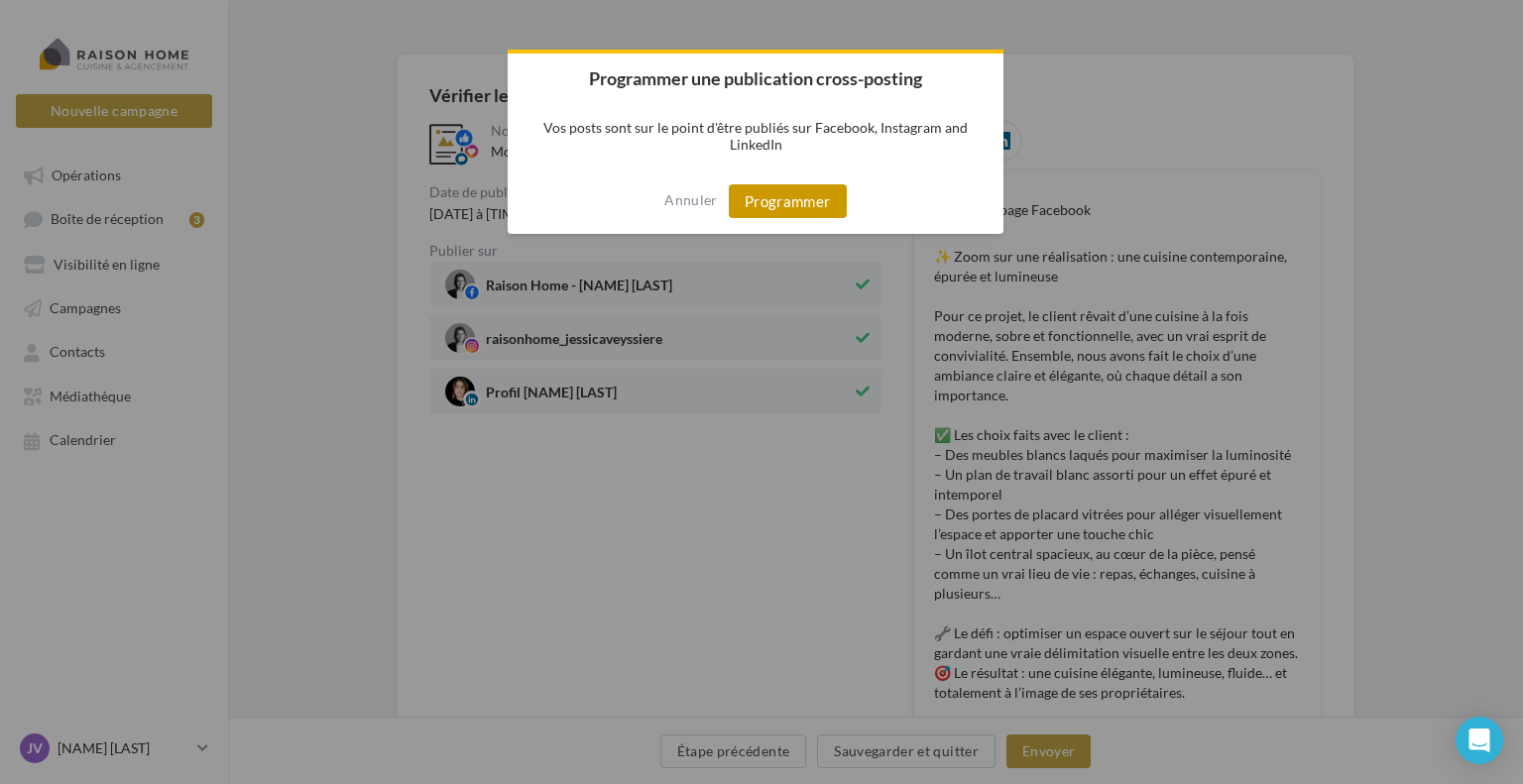 click on "Programmer" at bounding box center (787, 201) 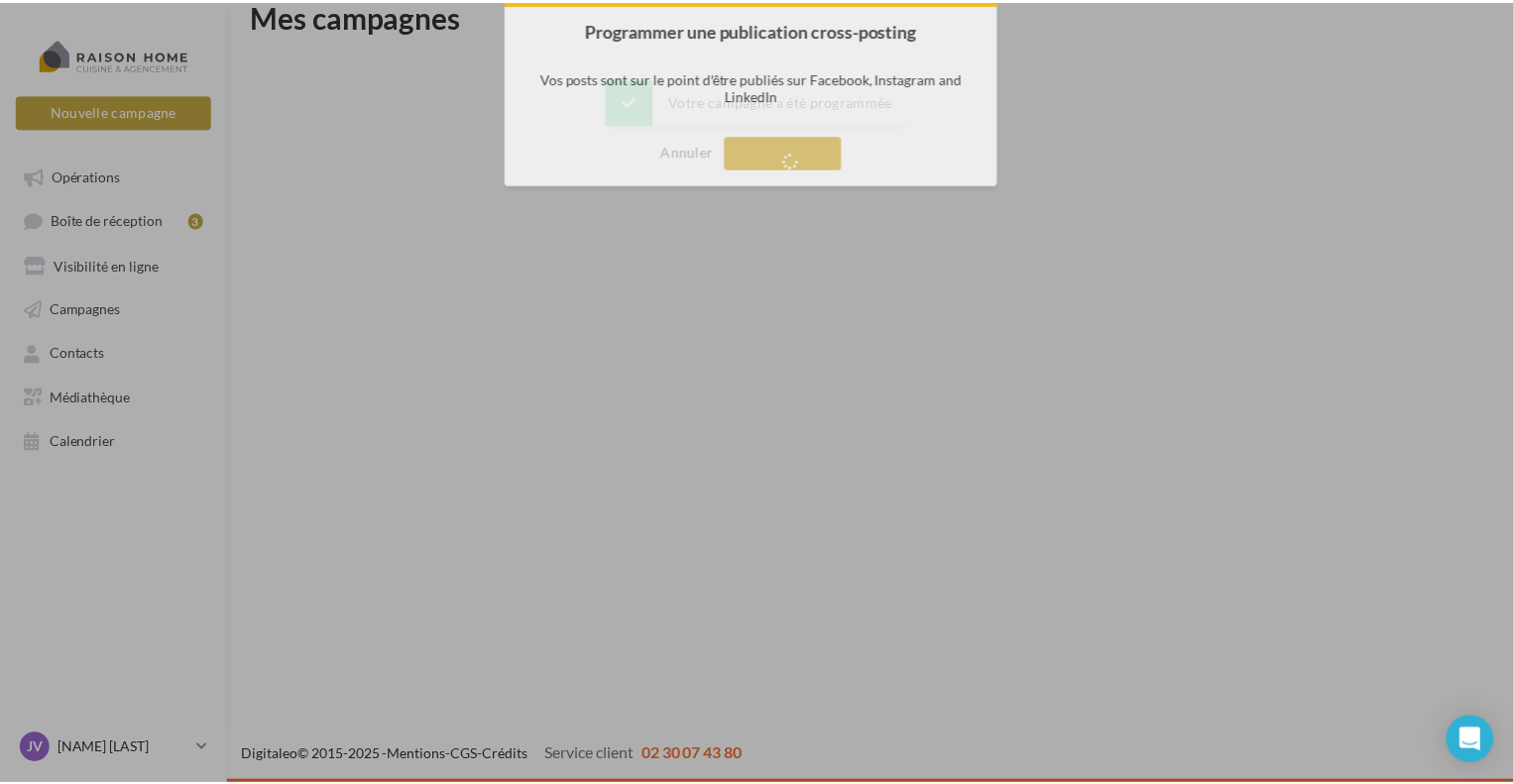 scroll, scrollTop: 32, scrollLeft: 0, axis: vertical 